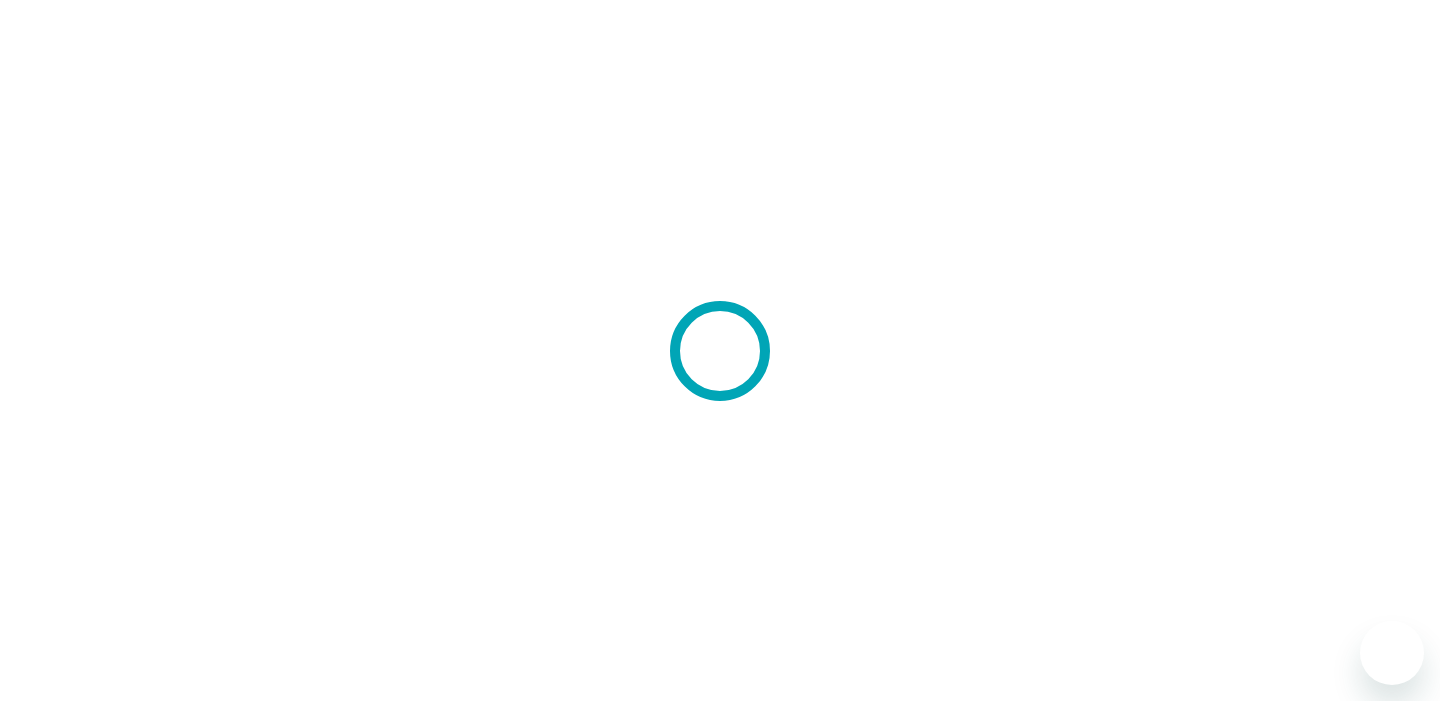 scroll, scrollTop: 0, scrollLeft: 0, axis: both 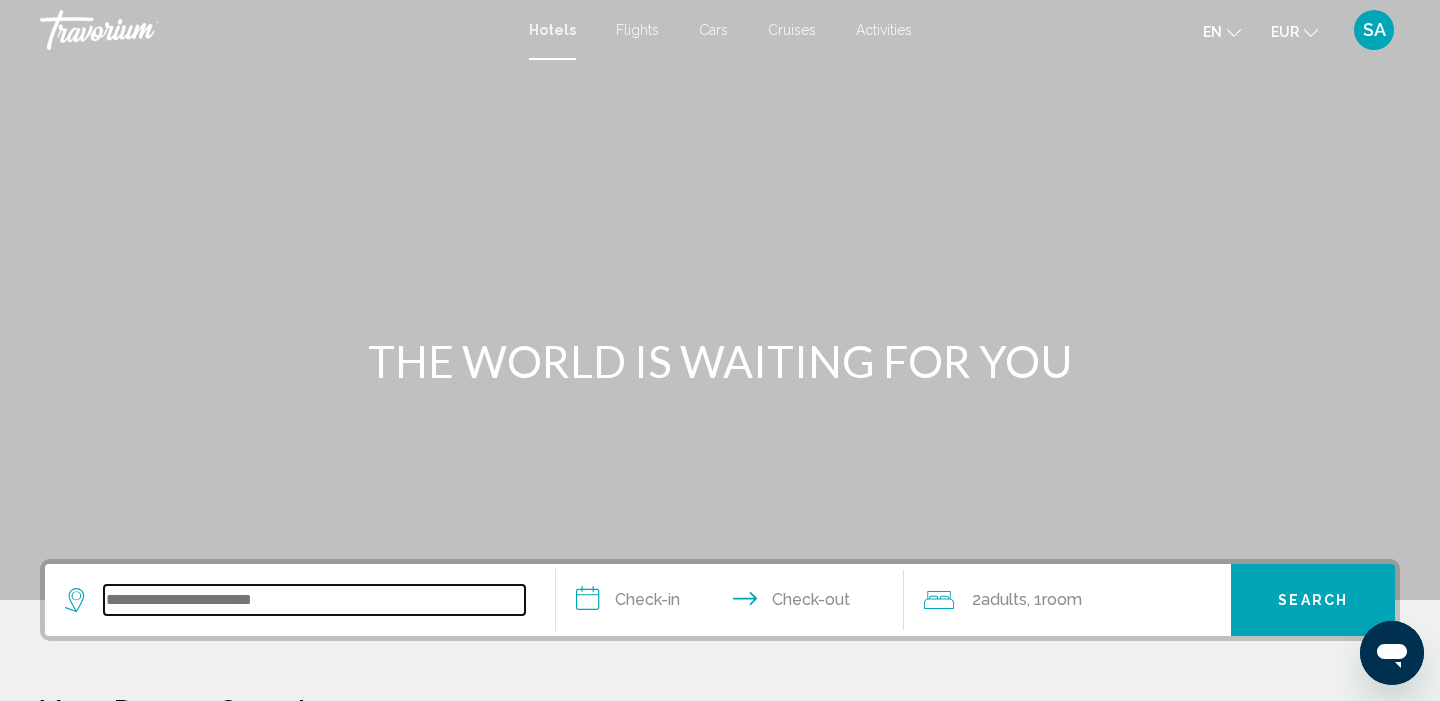 click at bounding box center [314, 600] 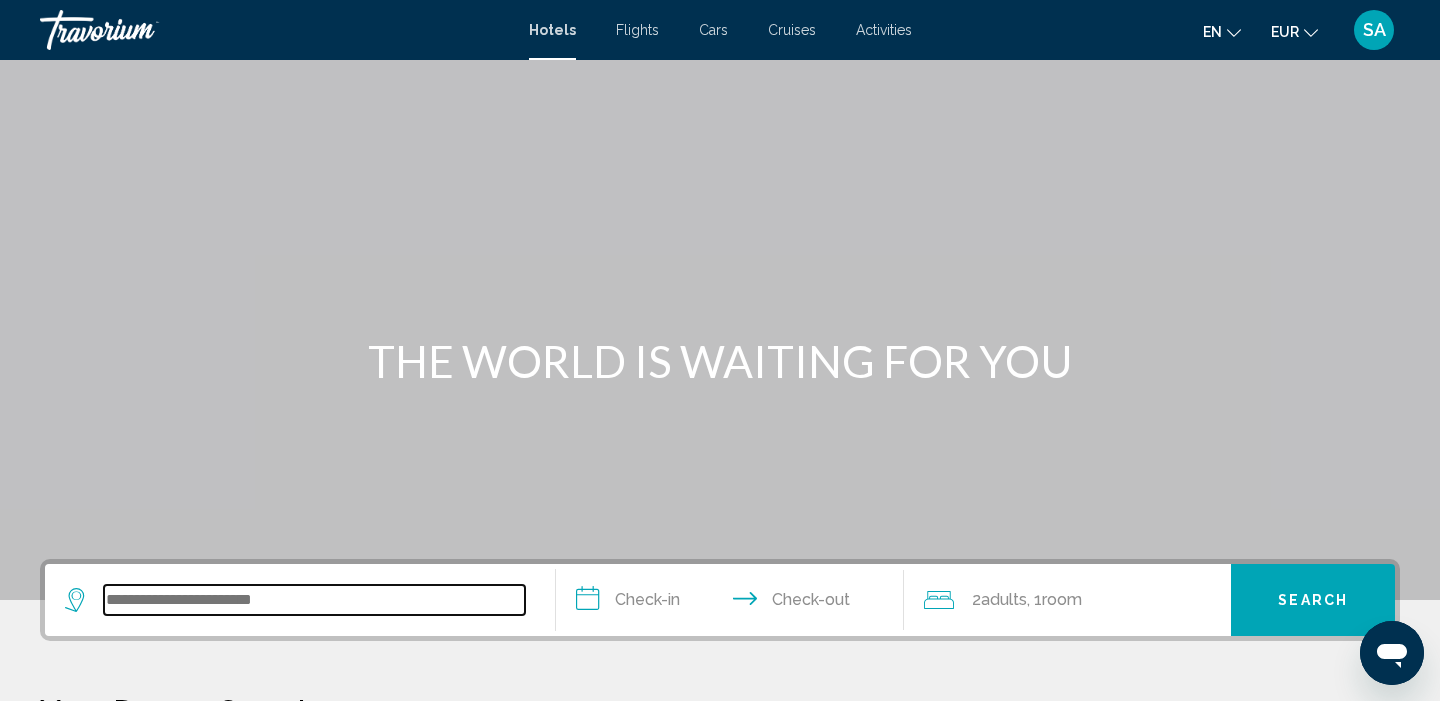 scroll, scrollTop: 494, scrollLeft: 0, axis: vertical 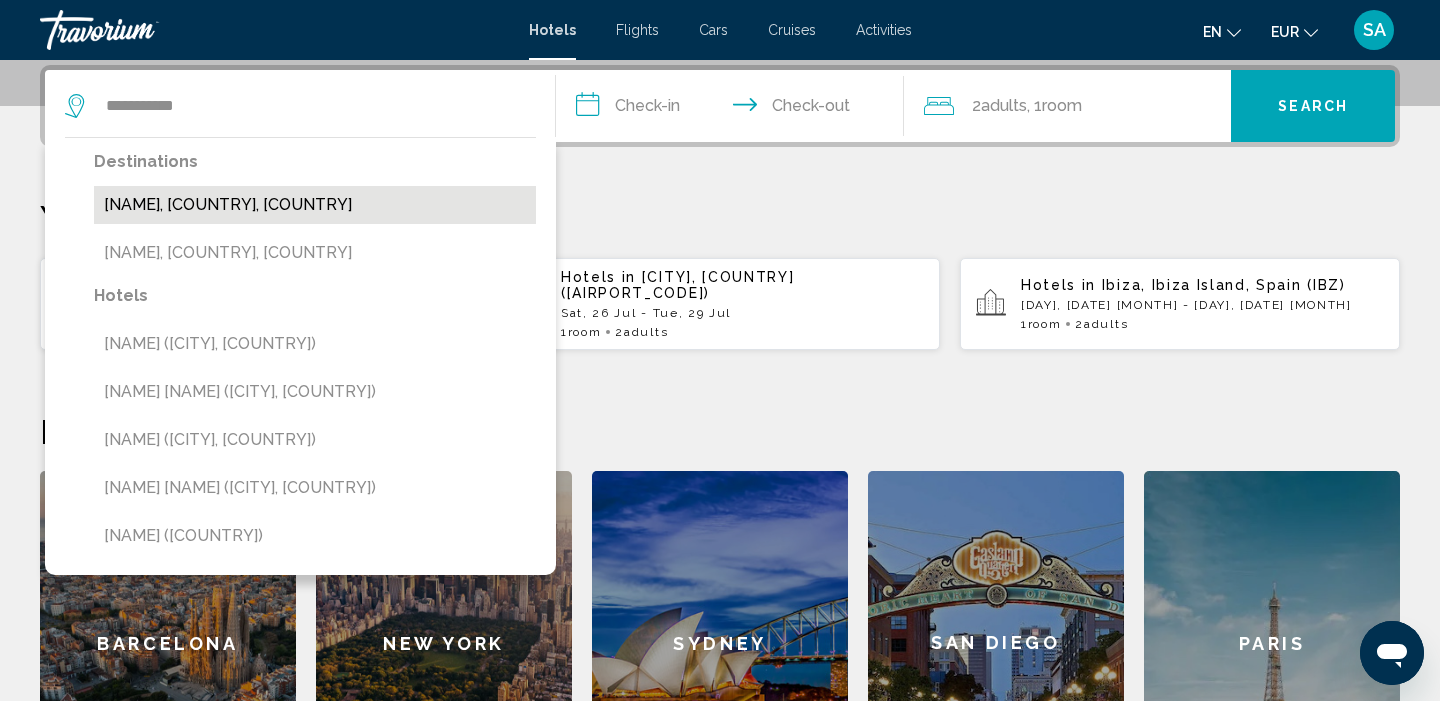 click on "[NAME], [COUNTRY], [COUNTRY]" at bounding box center (315, 205) 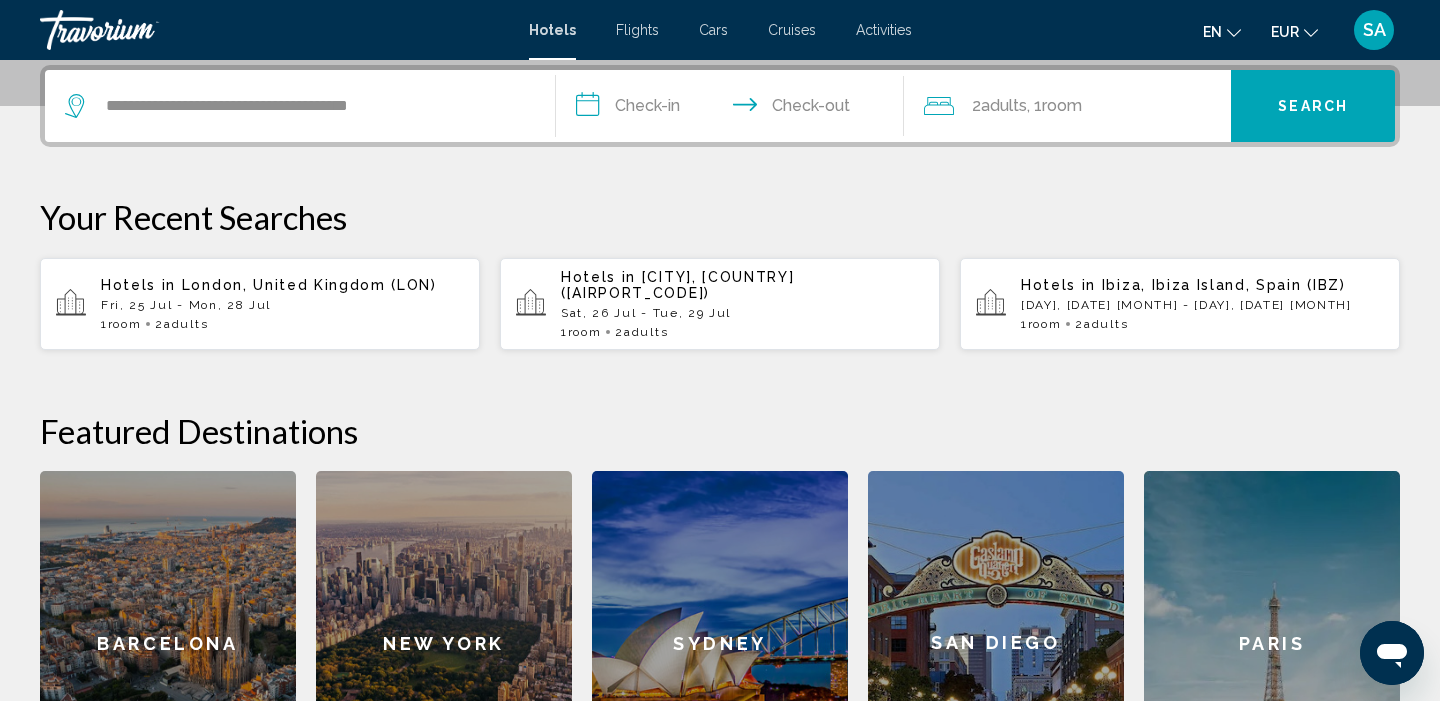 click on "**********" at bounding box center [734, 109] 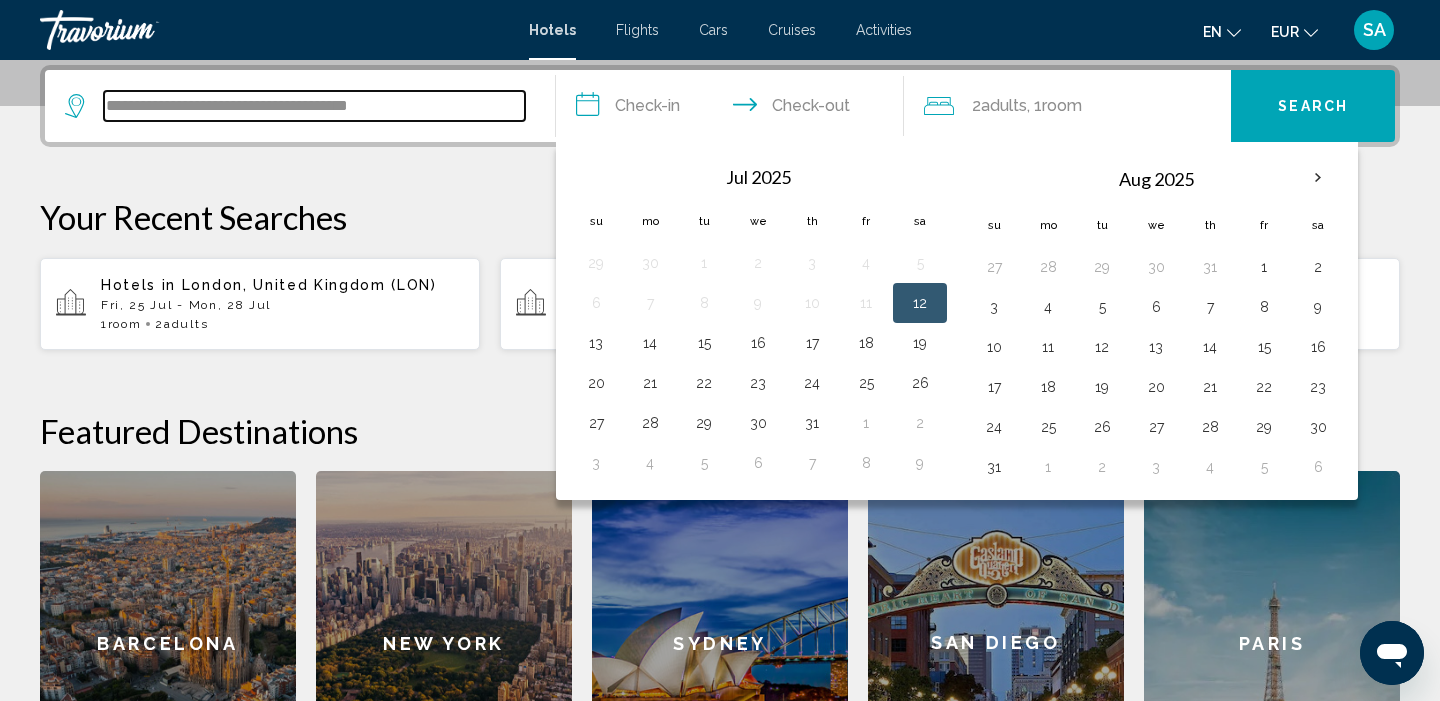 click on "**********" at bounding box center (314, 106) 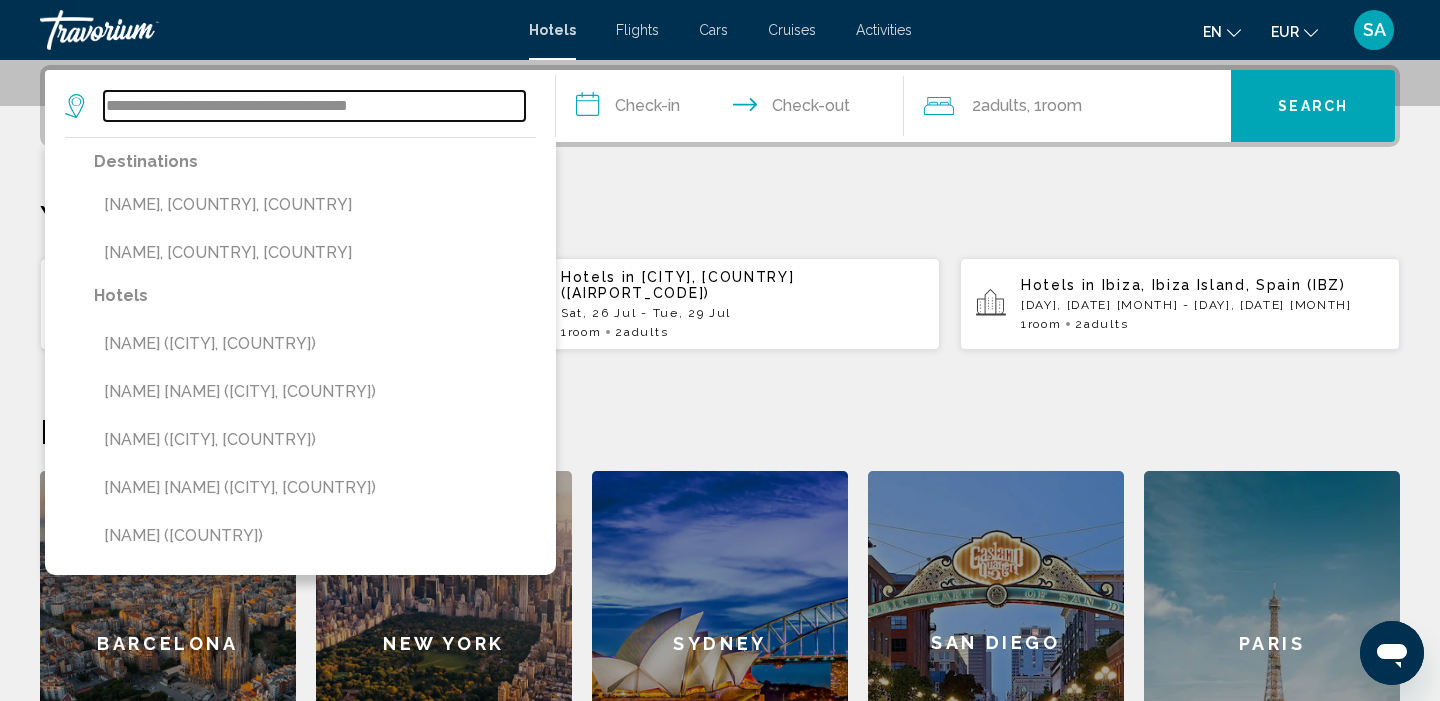 click on "**********" at bounding box center (314, 106) 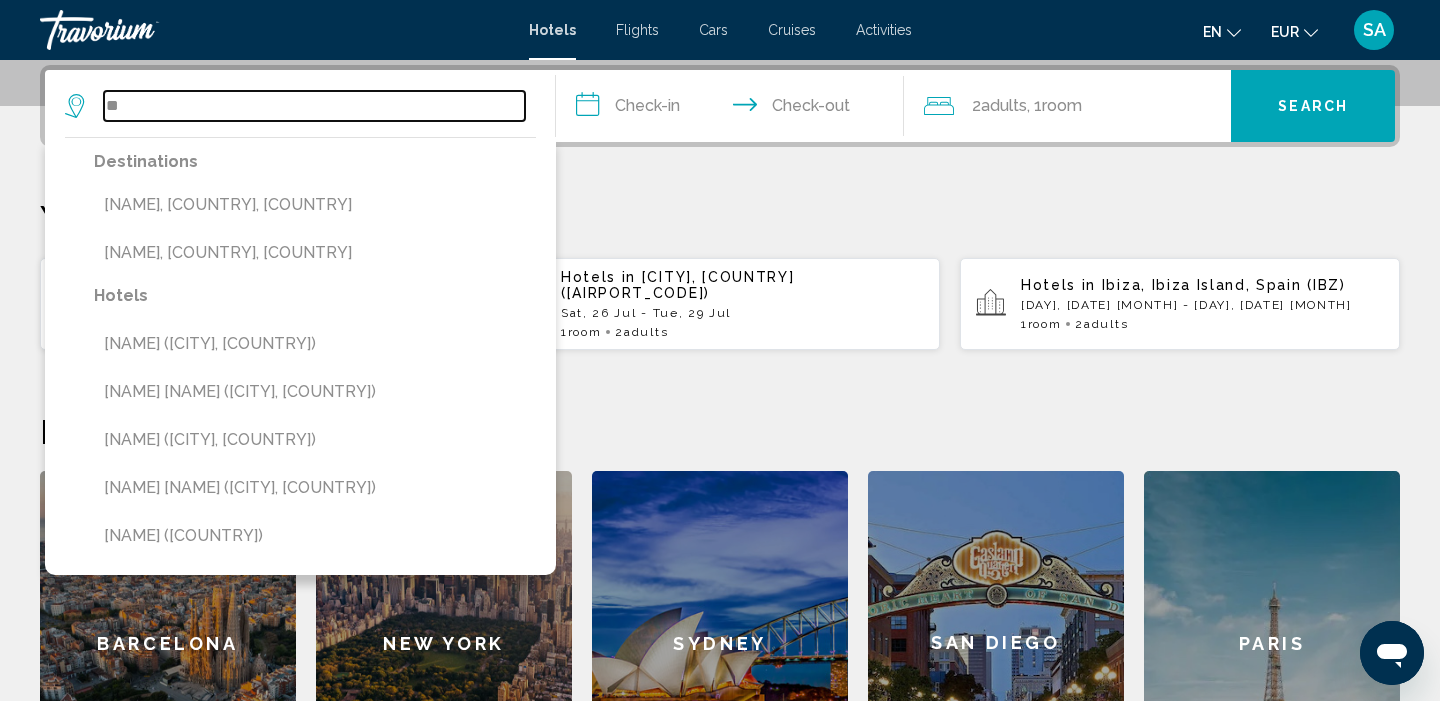 type on "*" 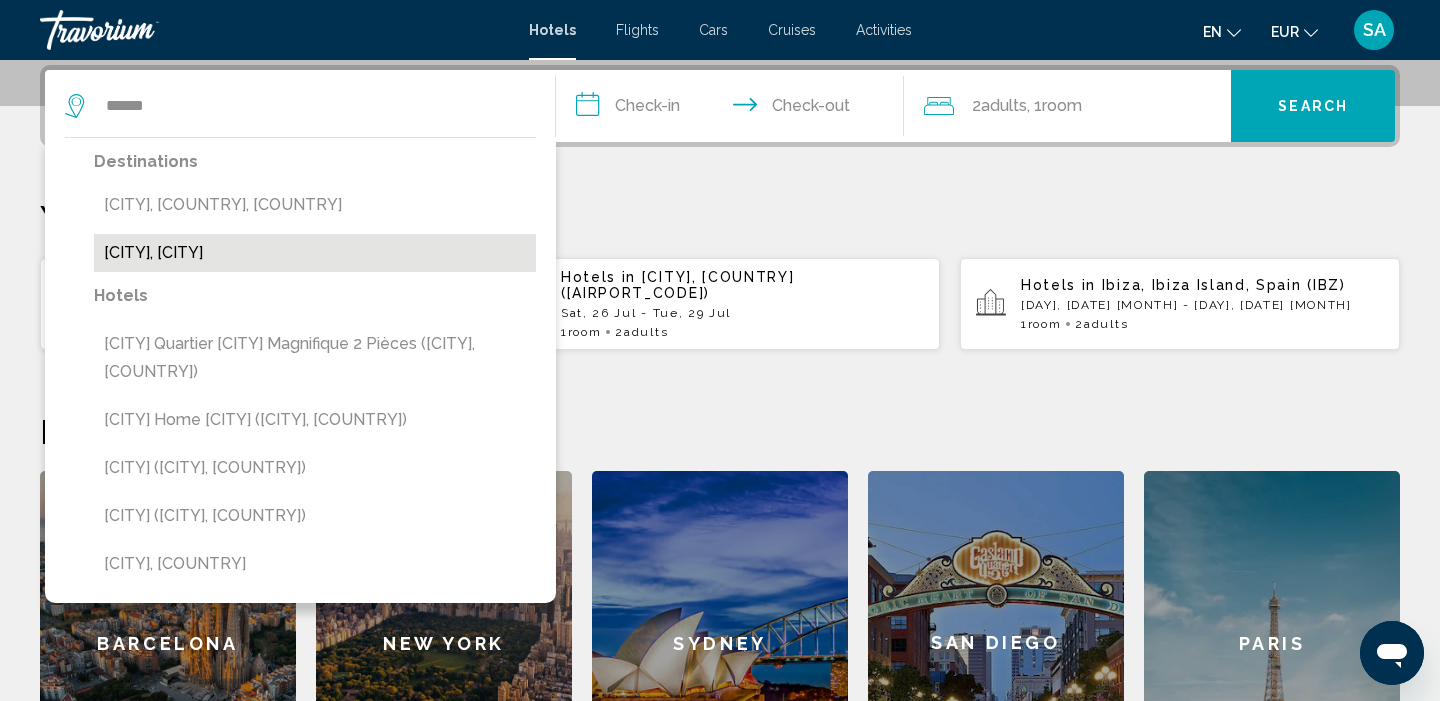 click on "[CITY], [CITY]" at bounding box center (315, 253) 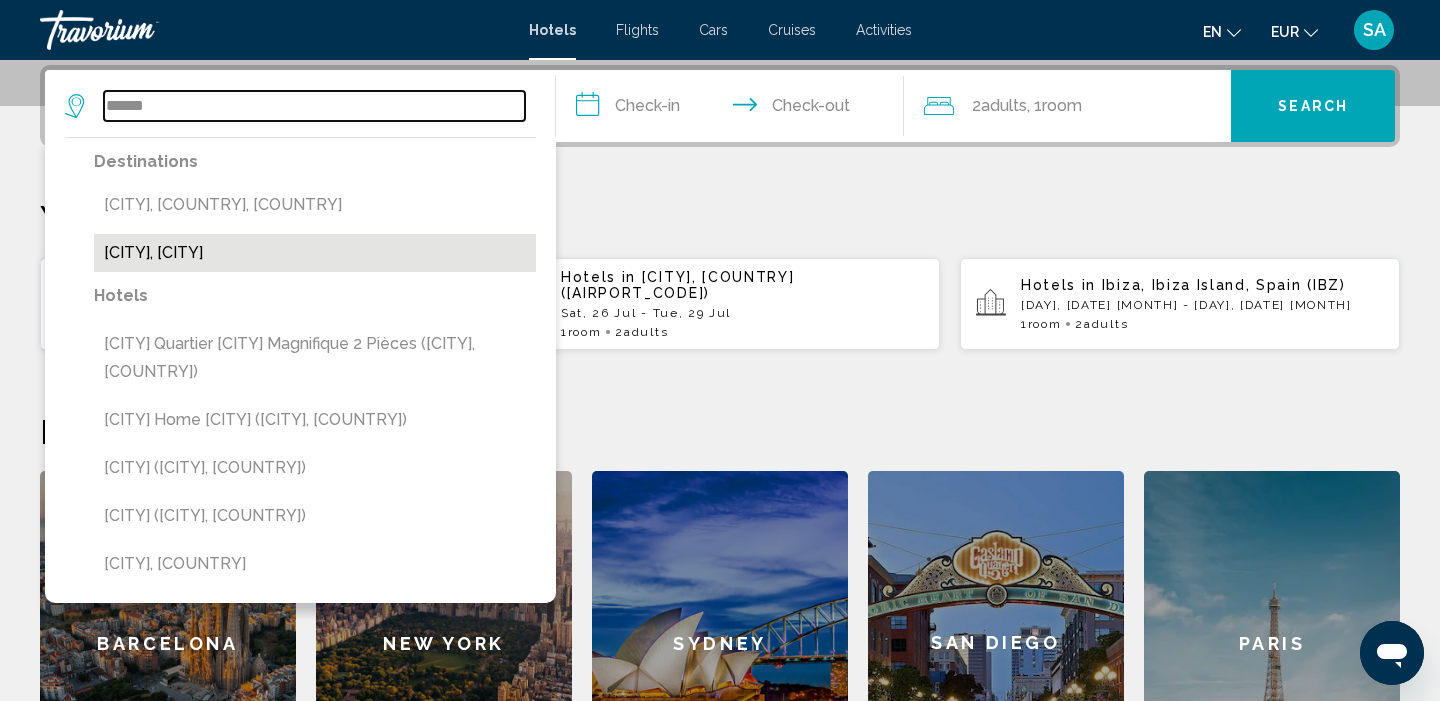 type on "**********" 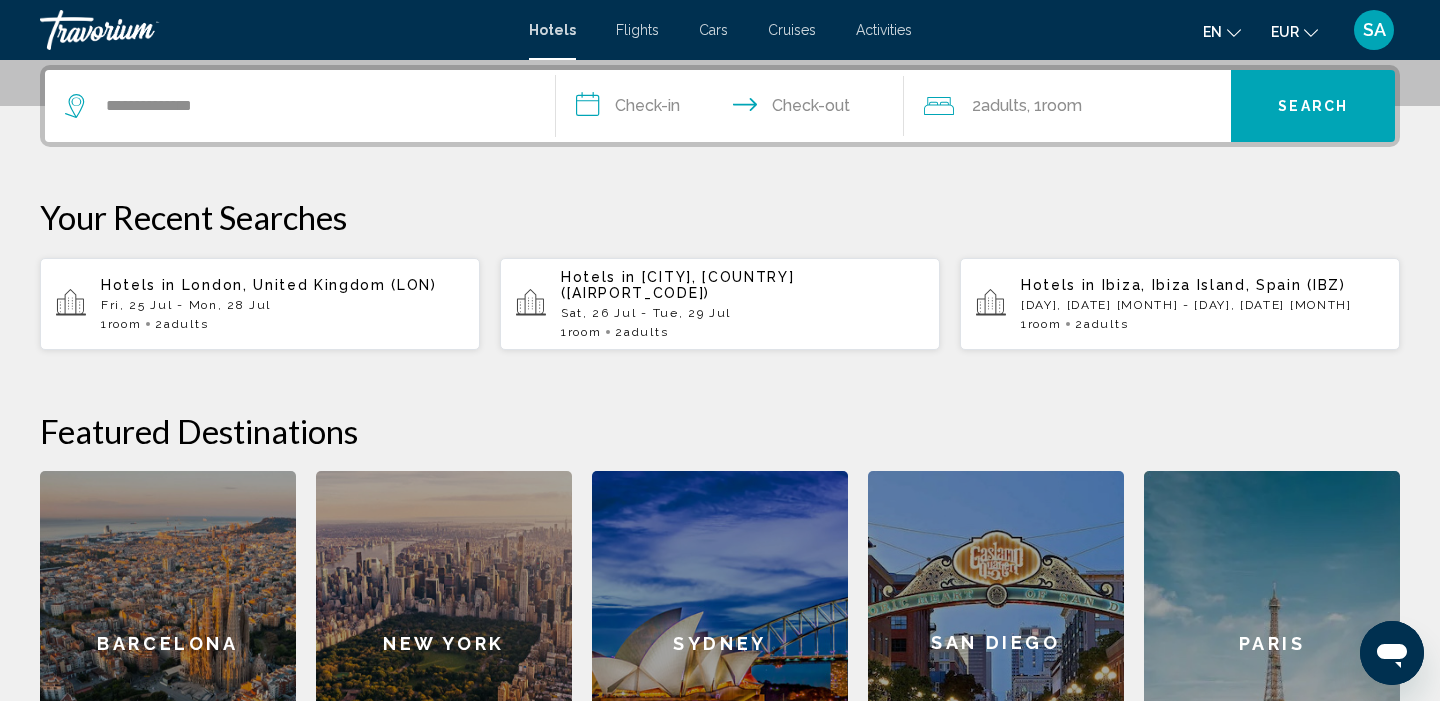 click on "**********" at bounding box center (734, 109) 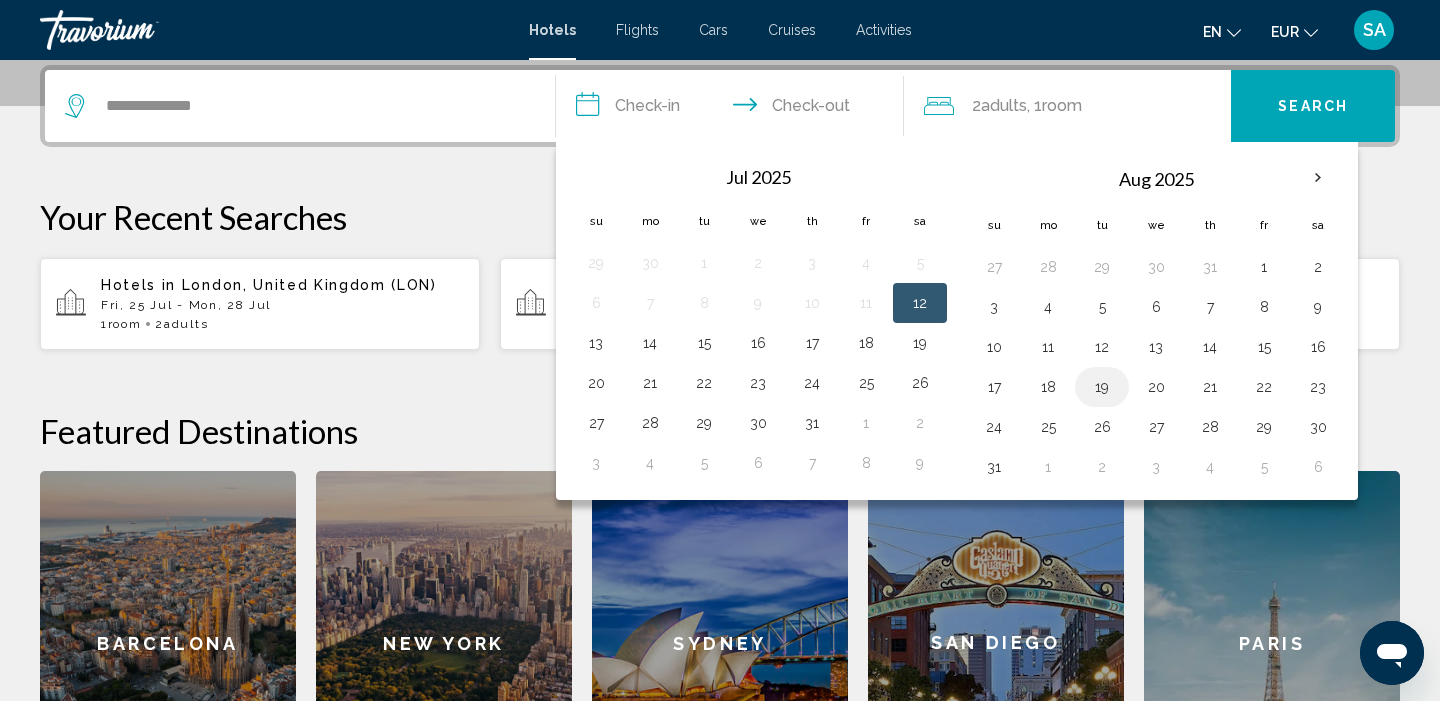 click on "19" at bounding box center [1102, 387] 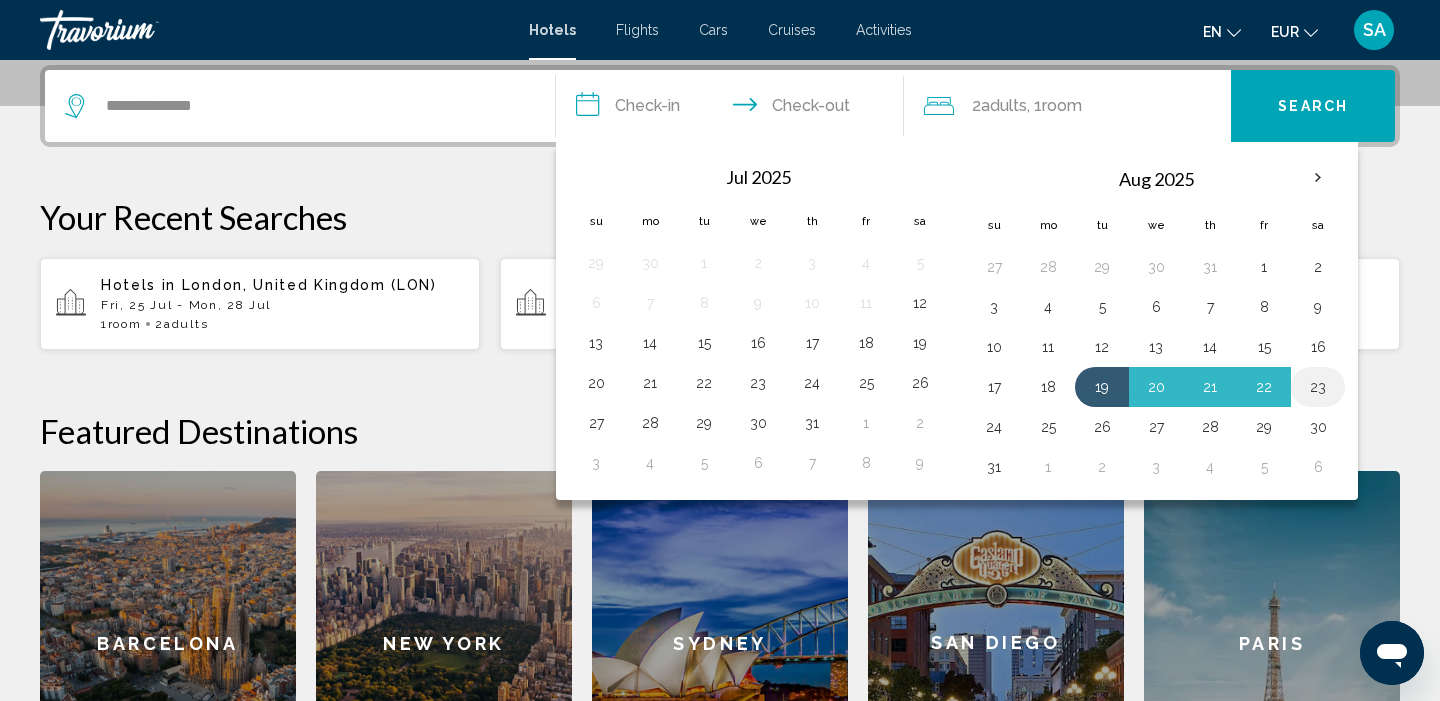 click on "23" at bounding box center (1318, 387) 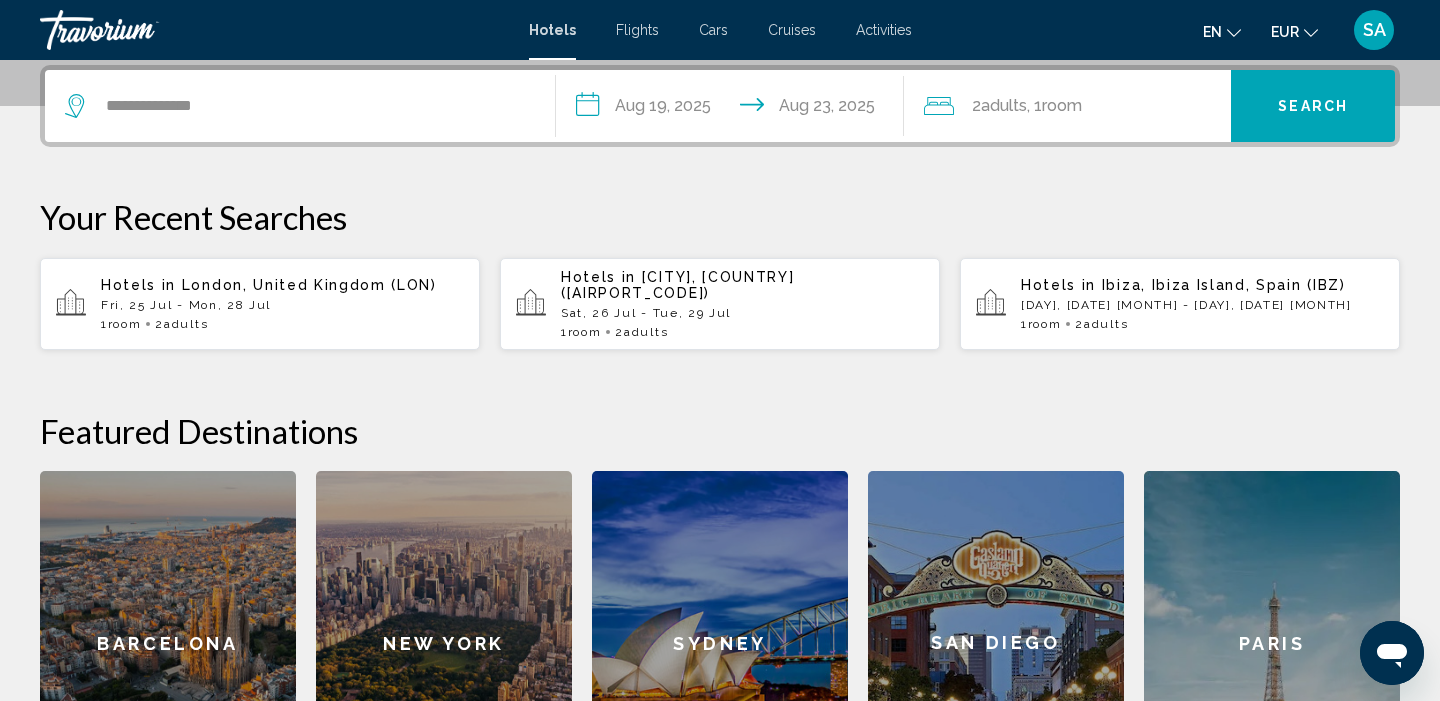 click on "**********" at bounding box center (720, 106) 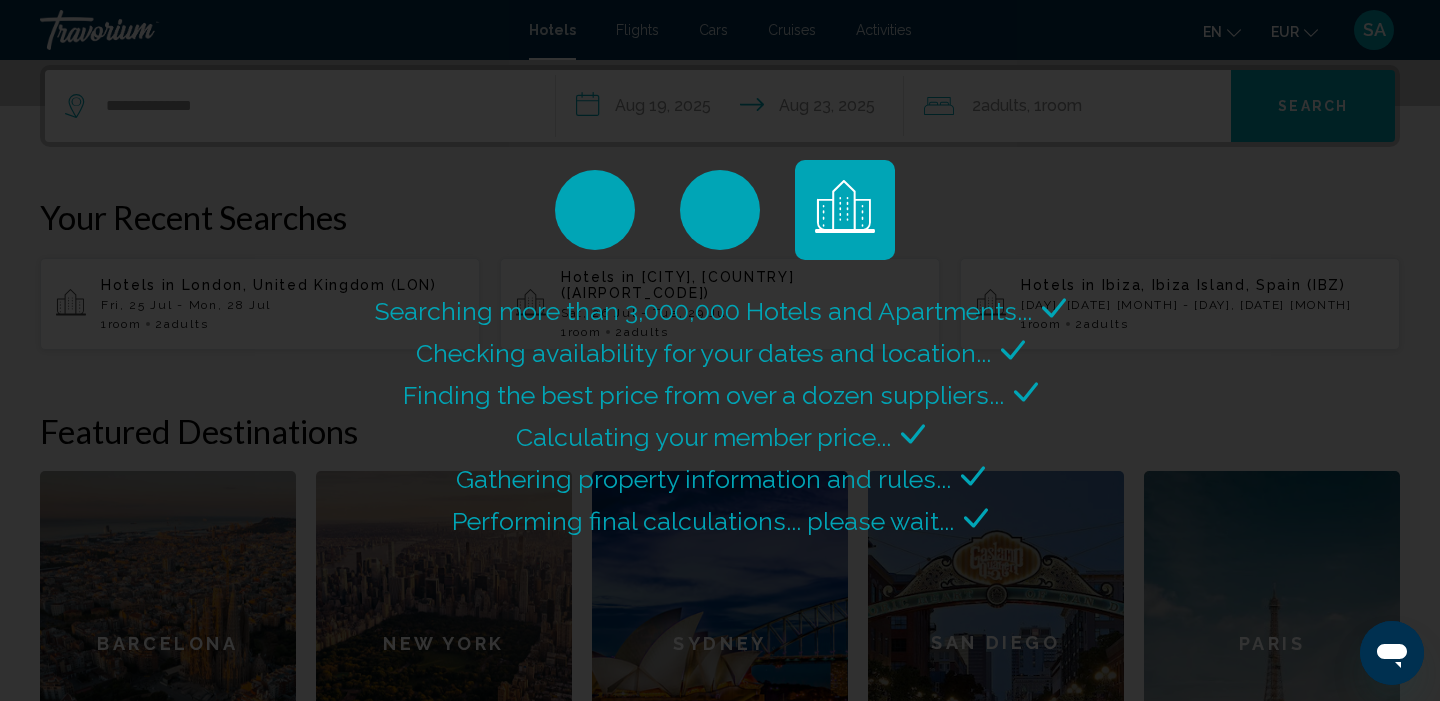 scroll, scrollTop: 0, scrollLeft: 0, axis: both 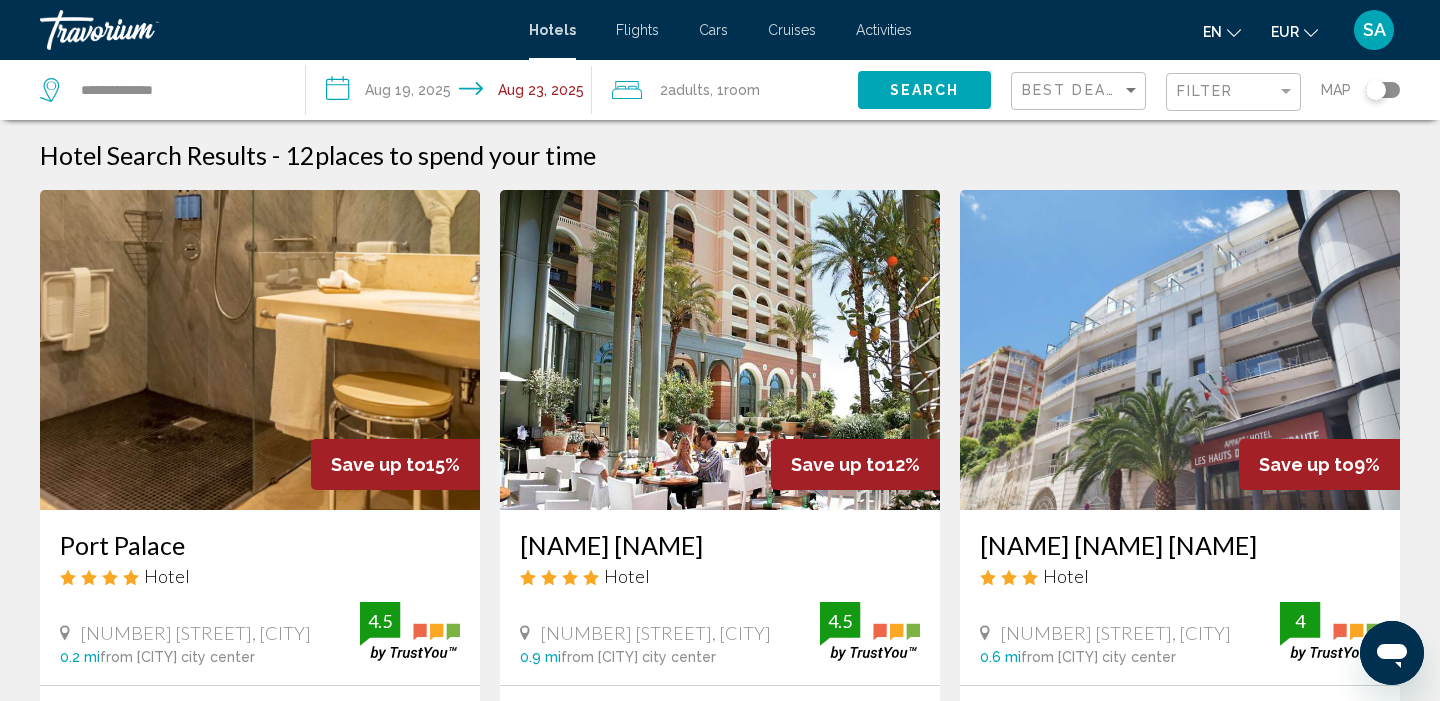 click on "Filter" 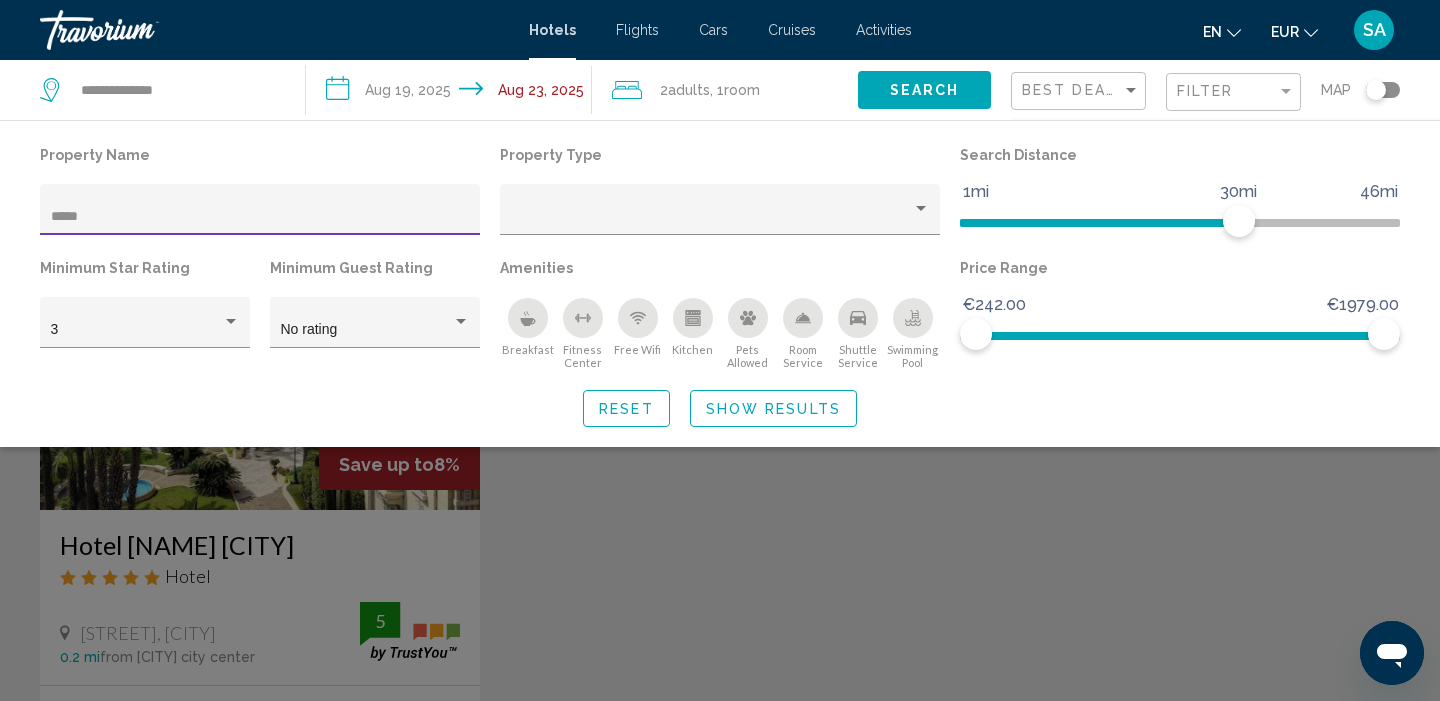 type on "*****" 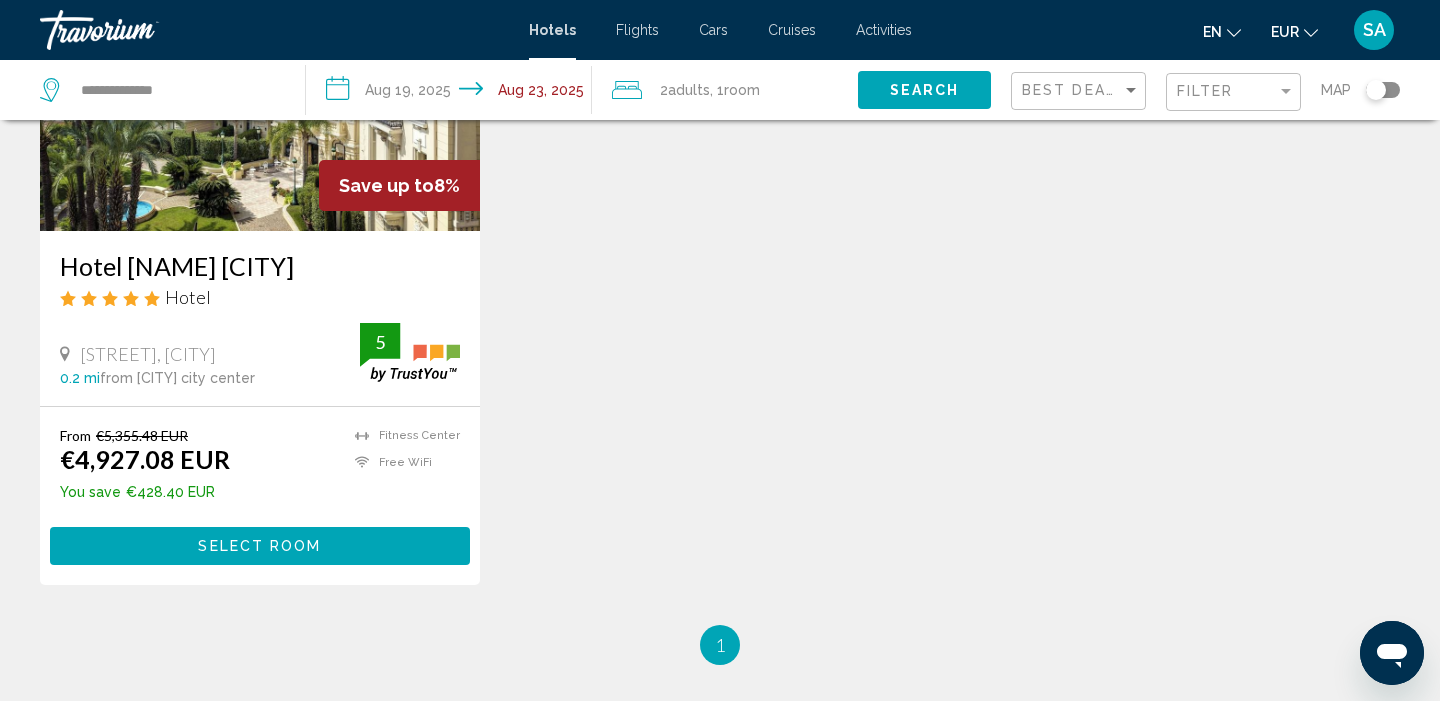 scroll, scrollTop: 310, scrollLeft: 0, axis: vertical 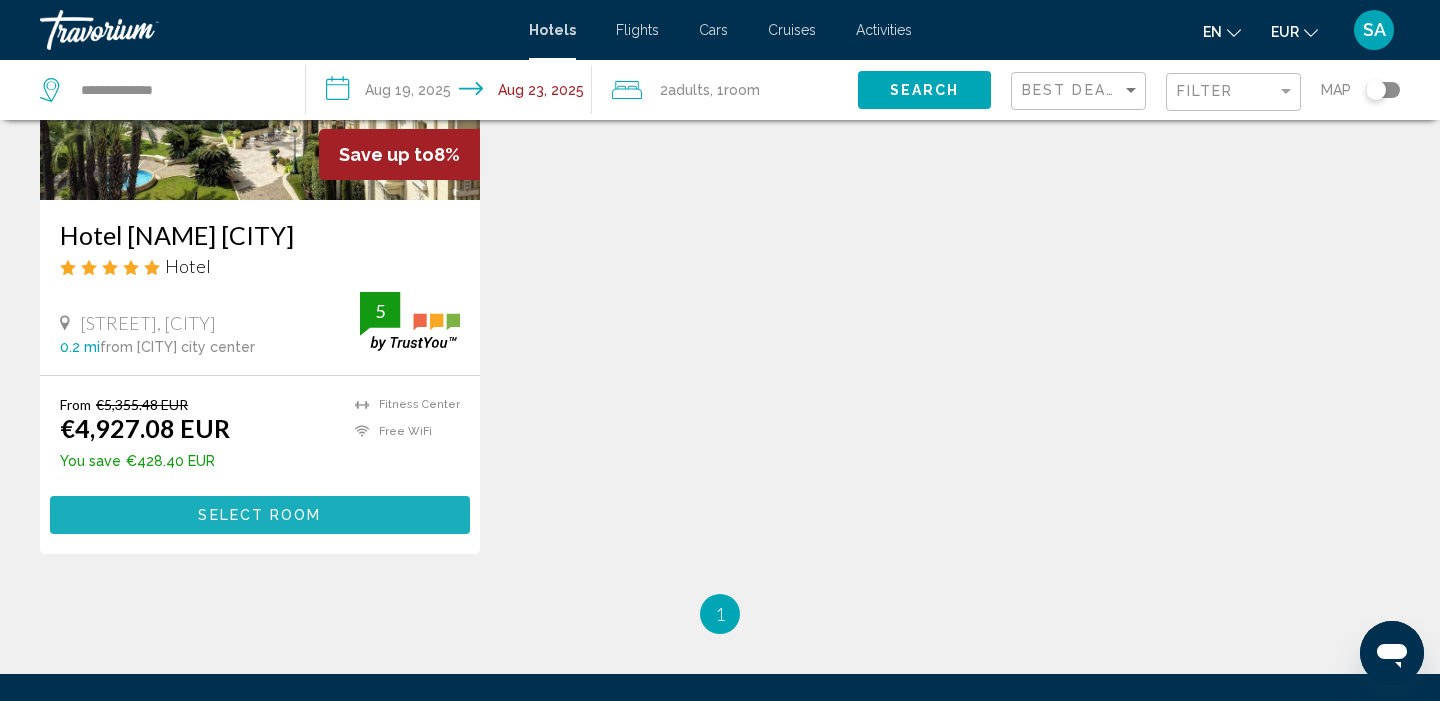 click on "Select Room" at bounding box center (259, 516) 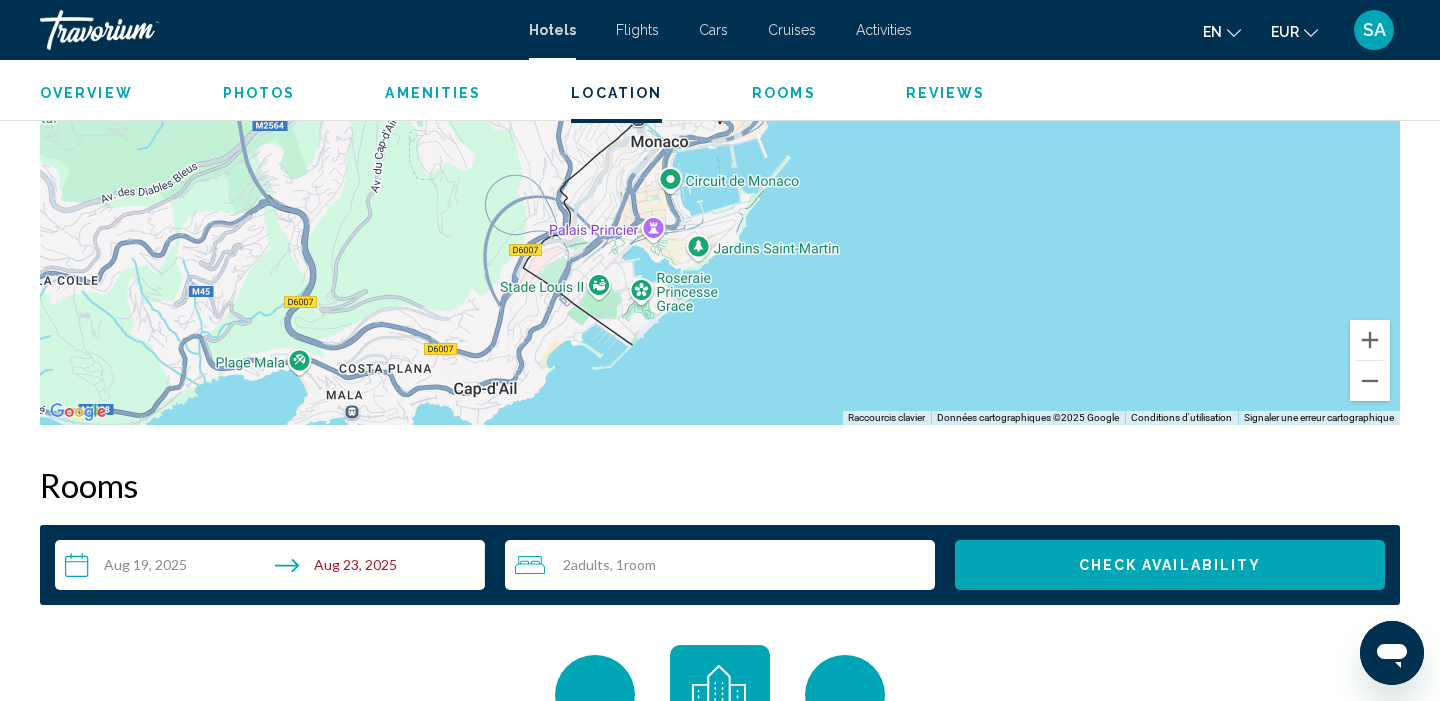 scroll, scrollTop: 2191, scrollLeft: 0, axis: vertical 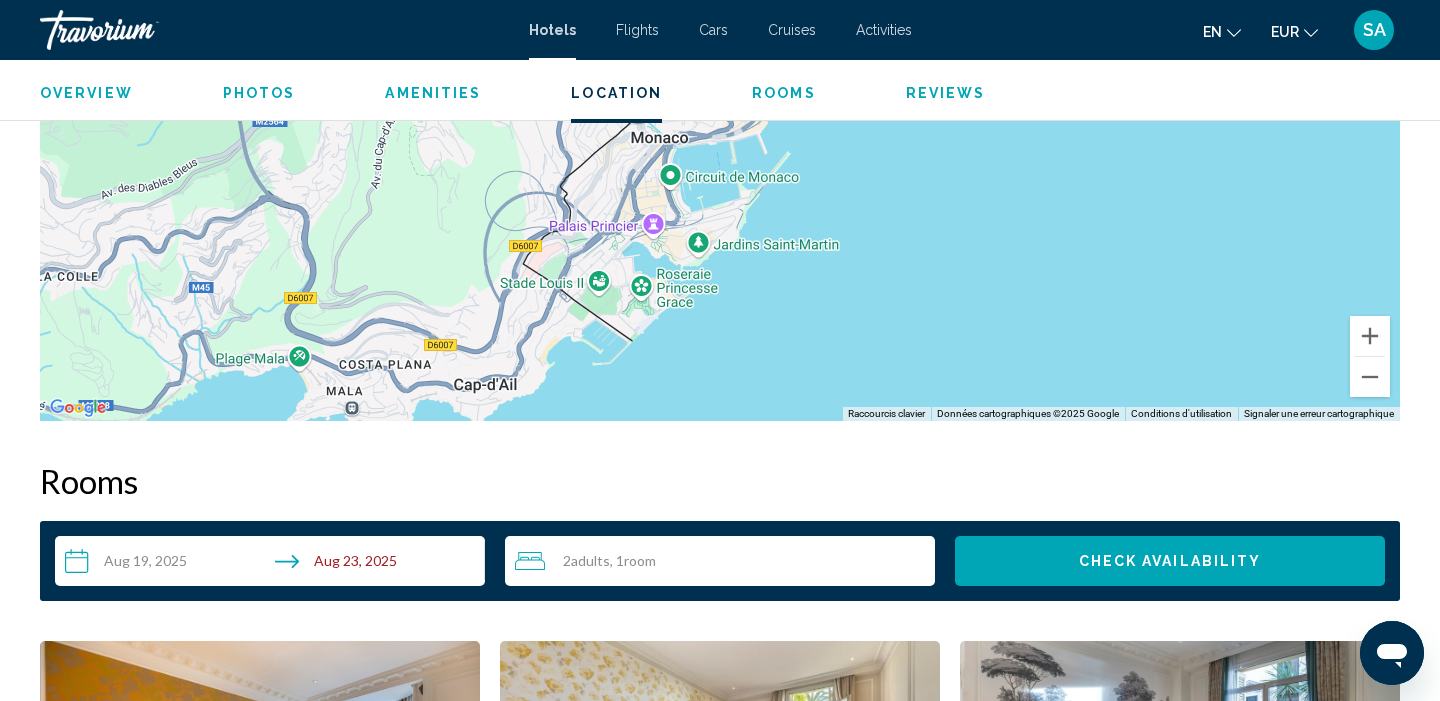 click on "**********" at bounding box center (274, 564) 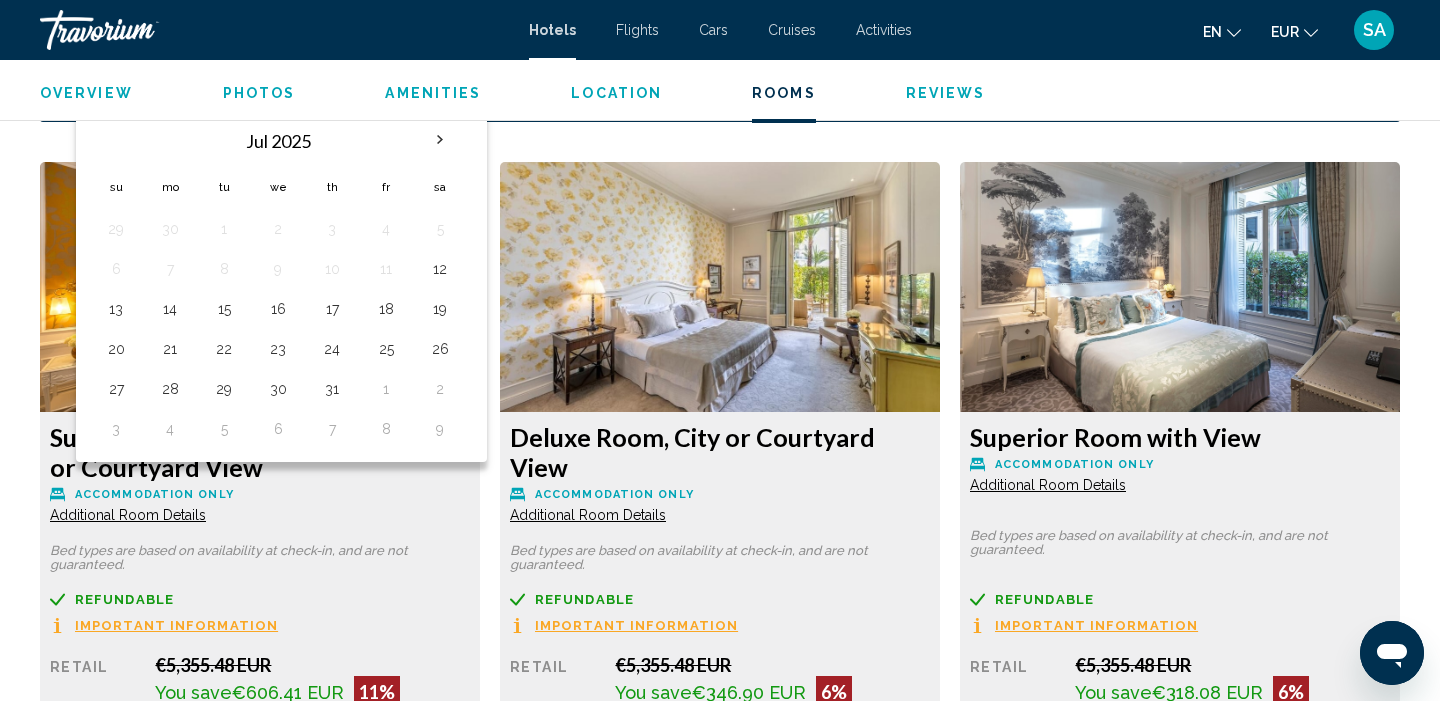 scroll, scrollTop: 2671, scrollLeft: 0, axis: vertical 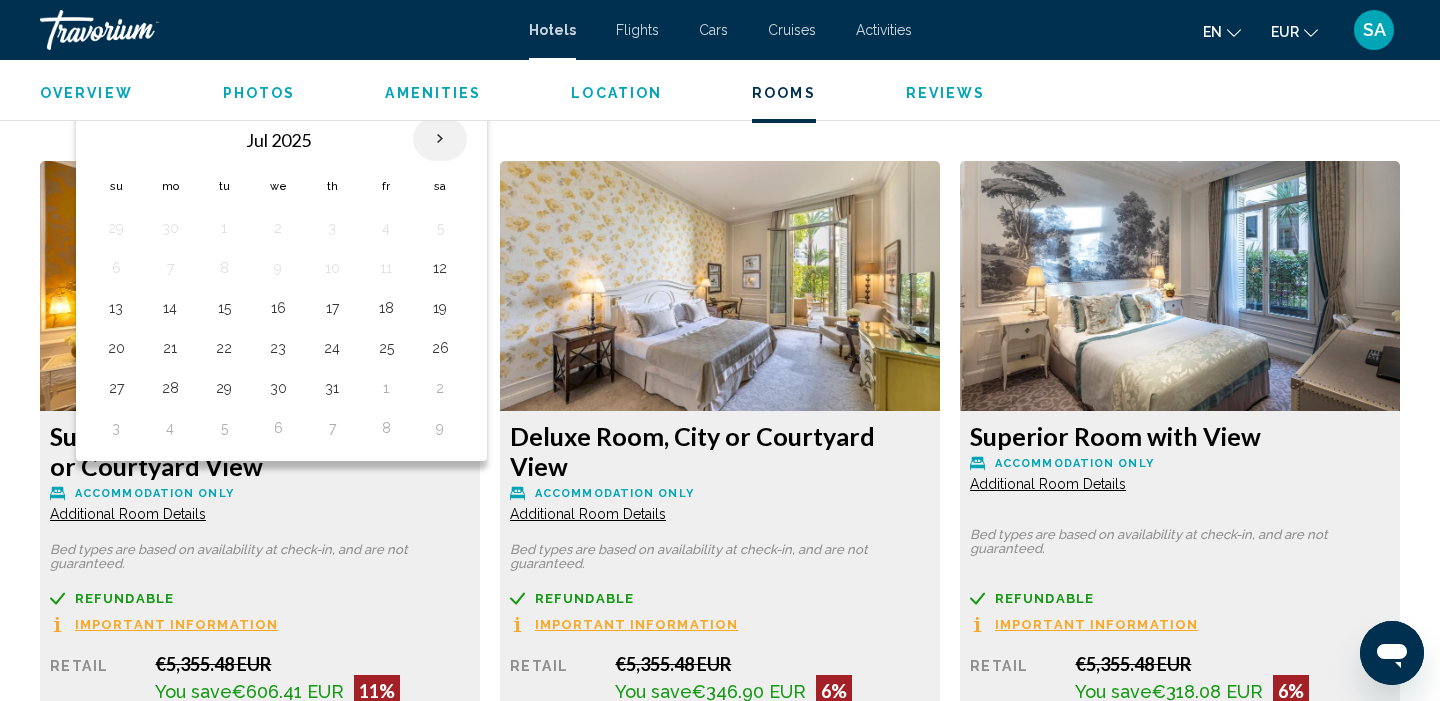 click at bounding box center [440, 139] 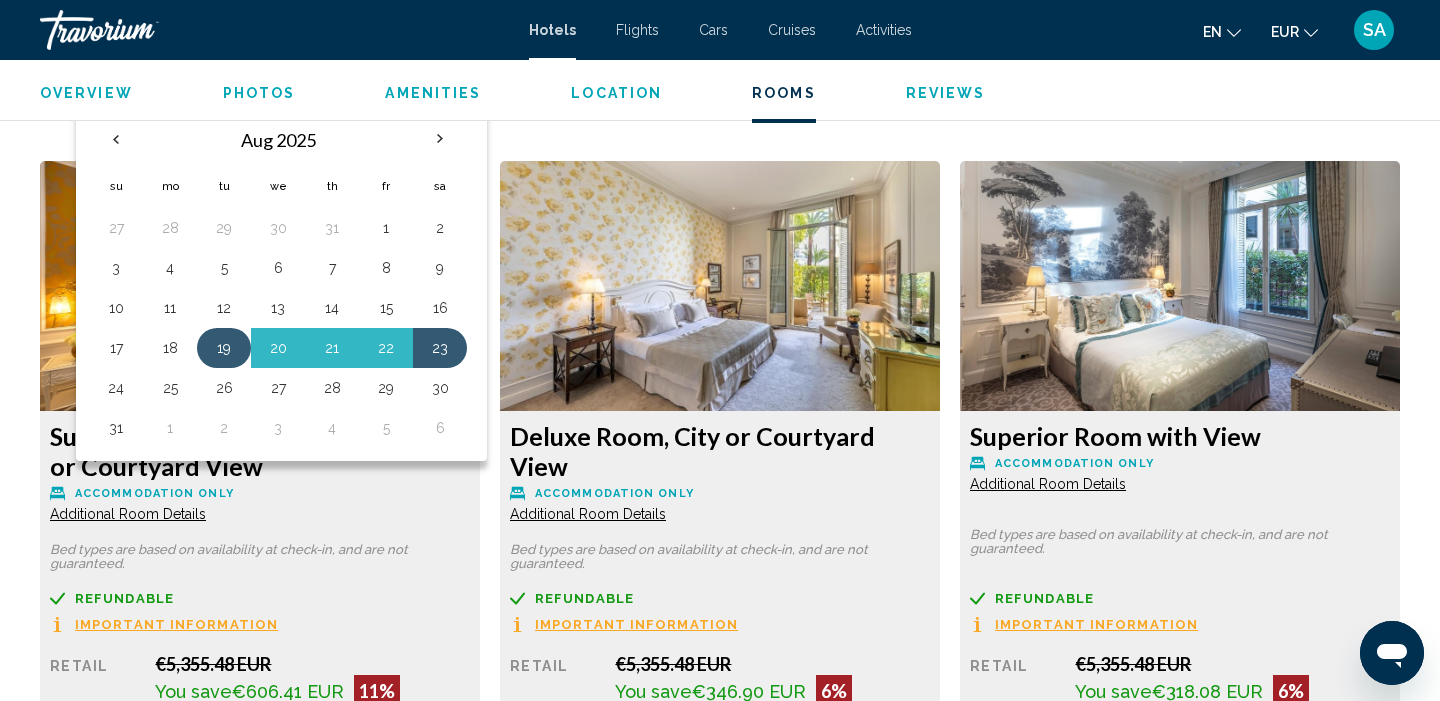 click on "19" at bounding box center [224, 348] 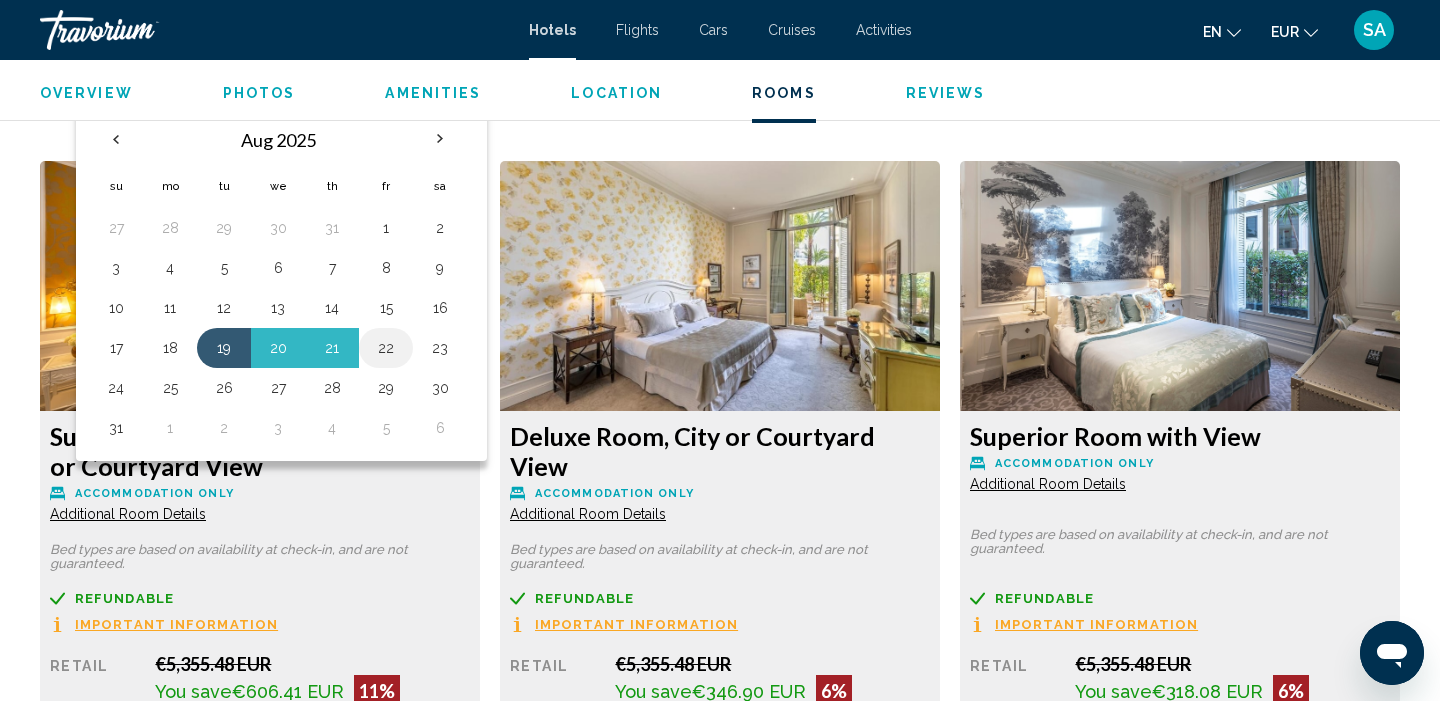 click on "22" at bounding box center (386, 348) 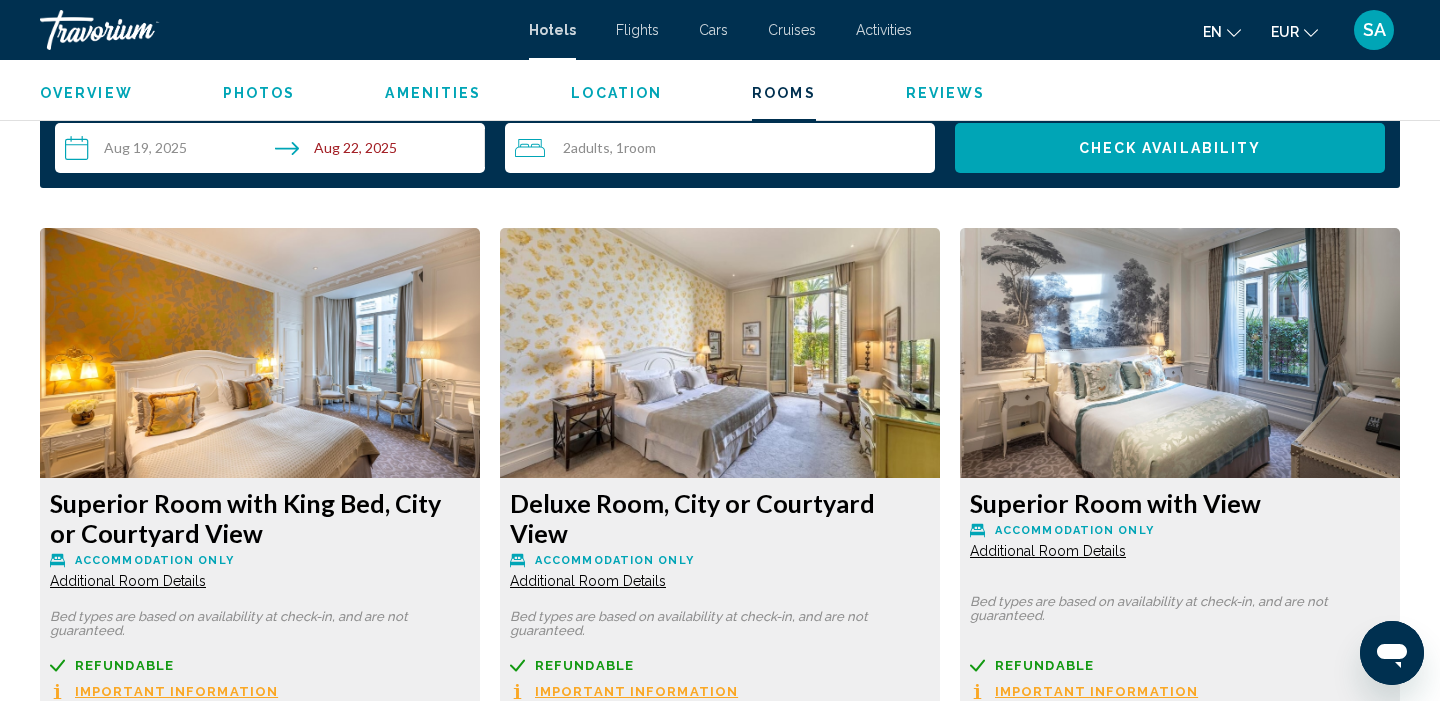 scroll, scrollTop: 2600, scrollLeft: 0, axis: vertical 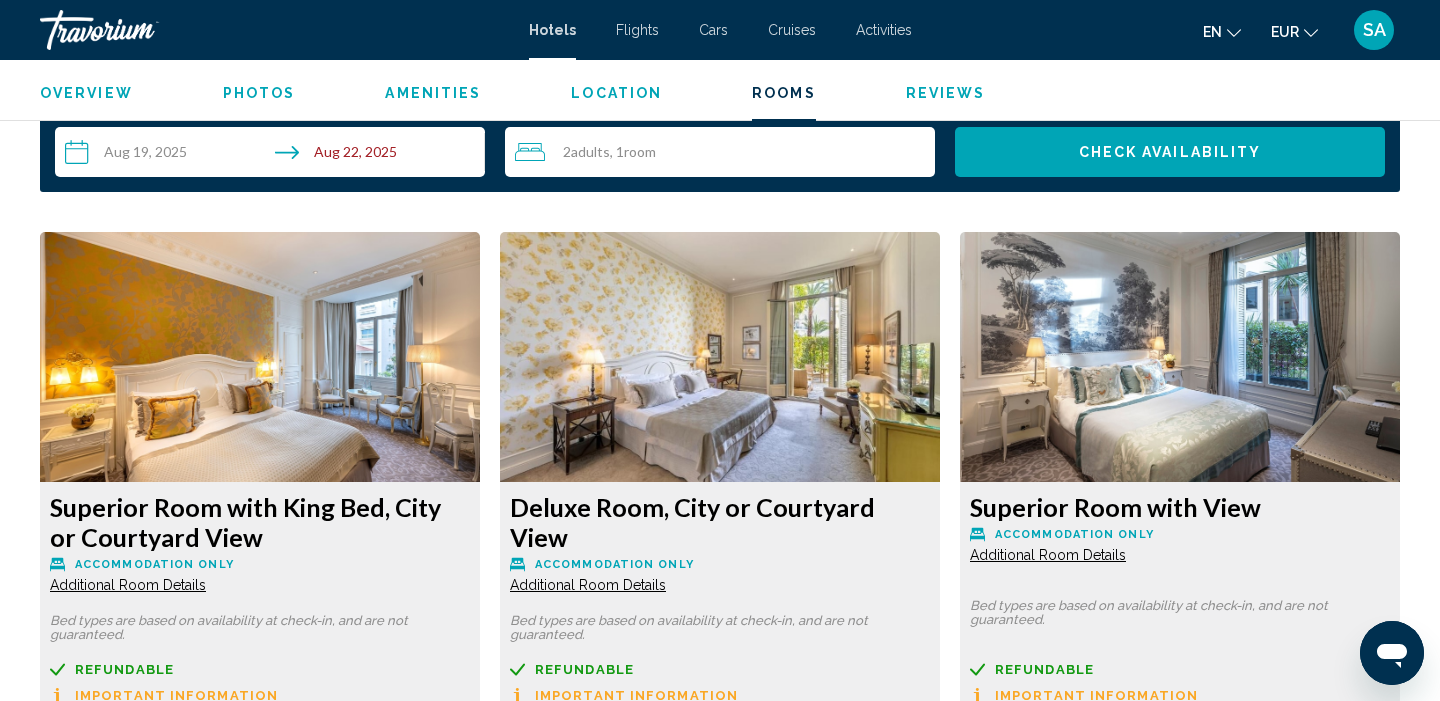 click on "Check Availability" at bounding box center [1170, 152] 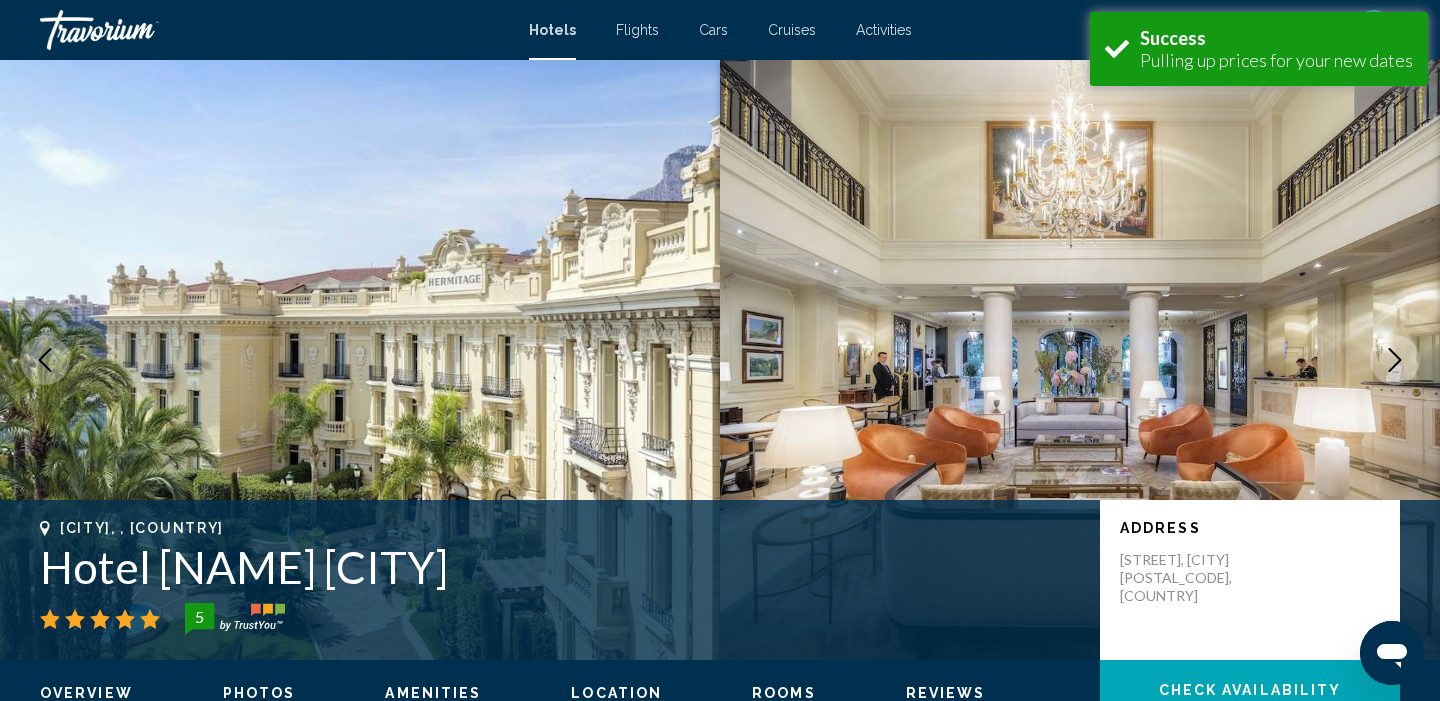 scroll, scrollTop: 2531, scrollLeft: 0, axis: vertical 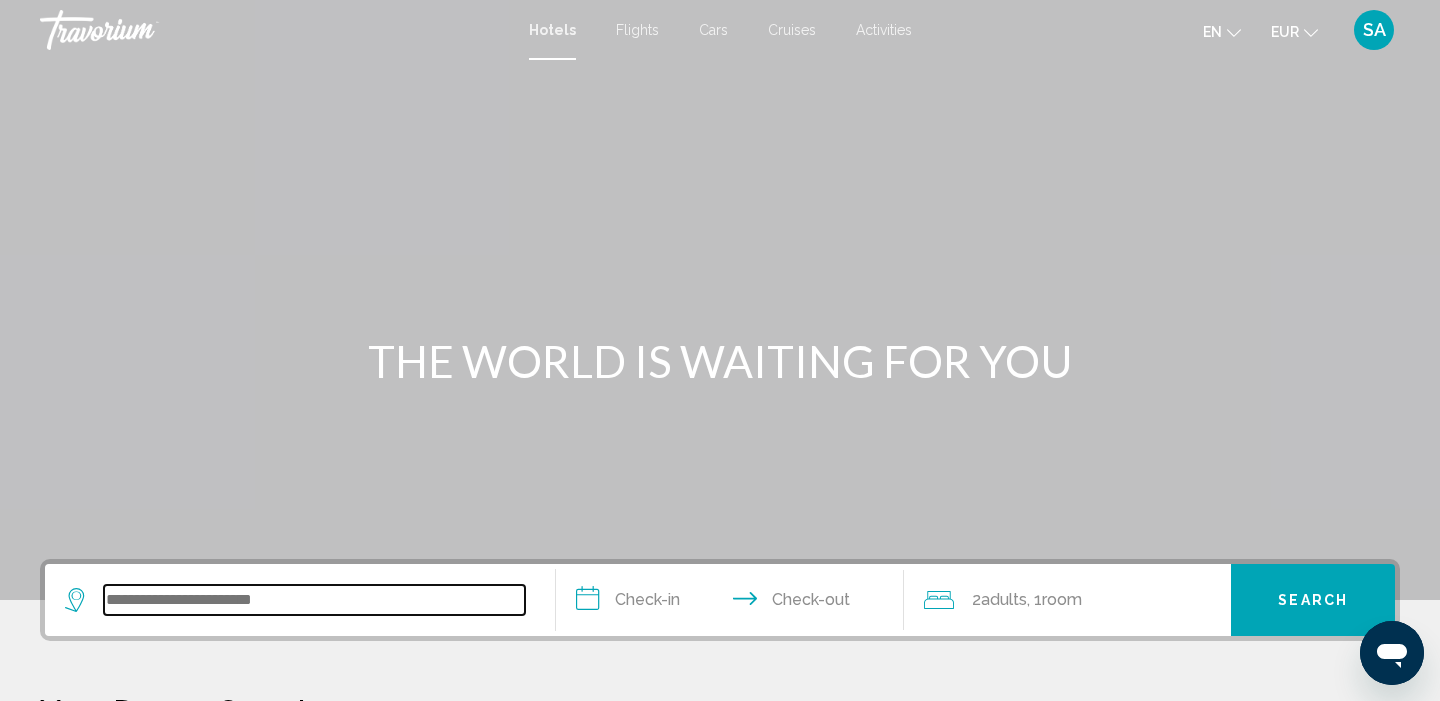 click at bounding box center (314, 600) 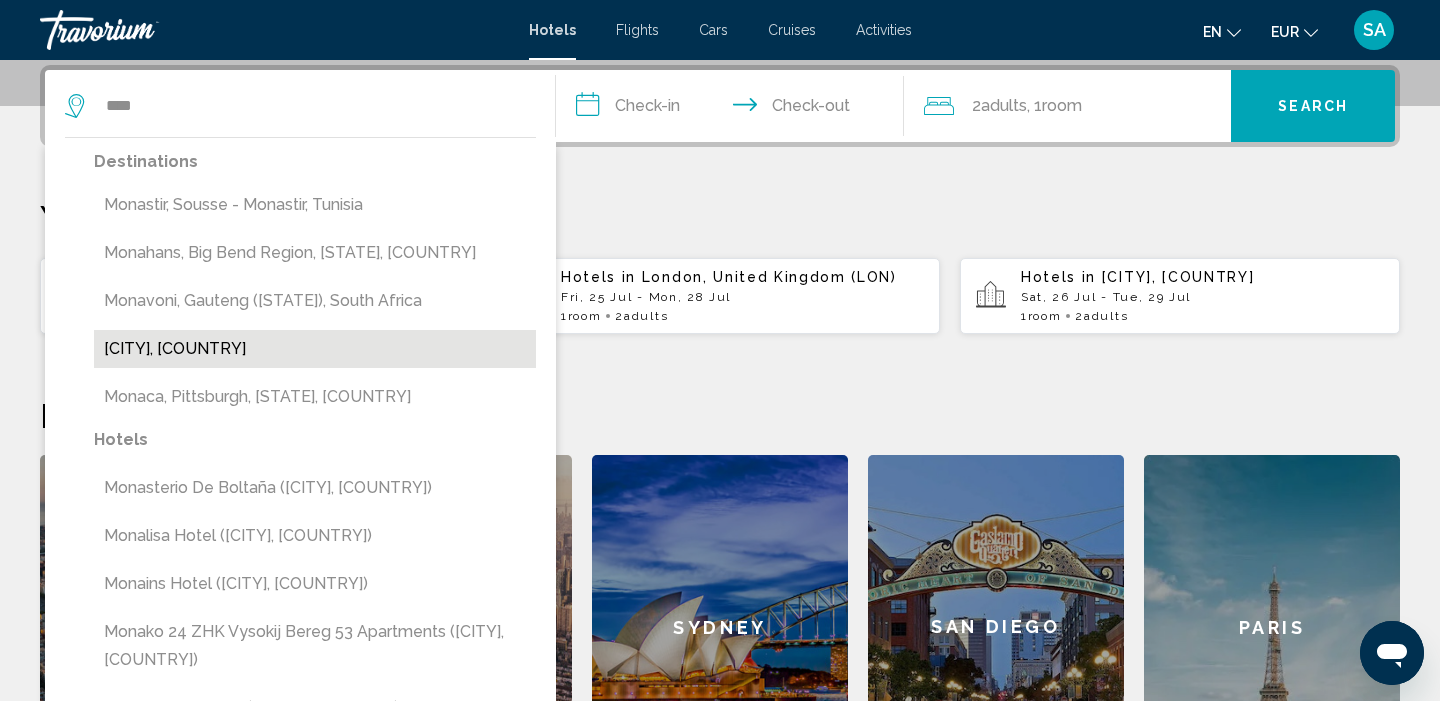 click on "Monaco, Monaco" at bounding box center (315, 349) 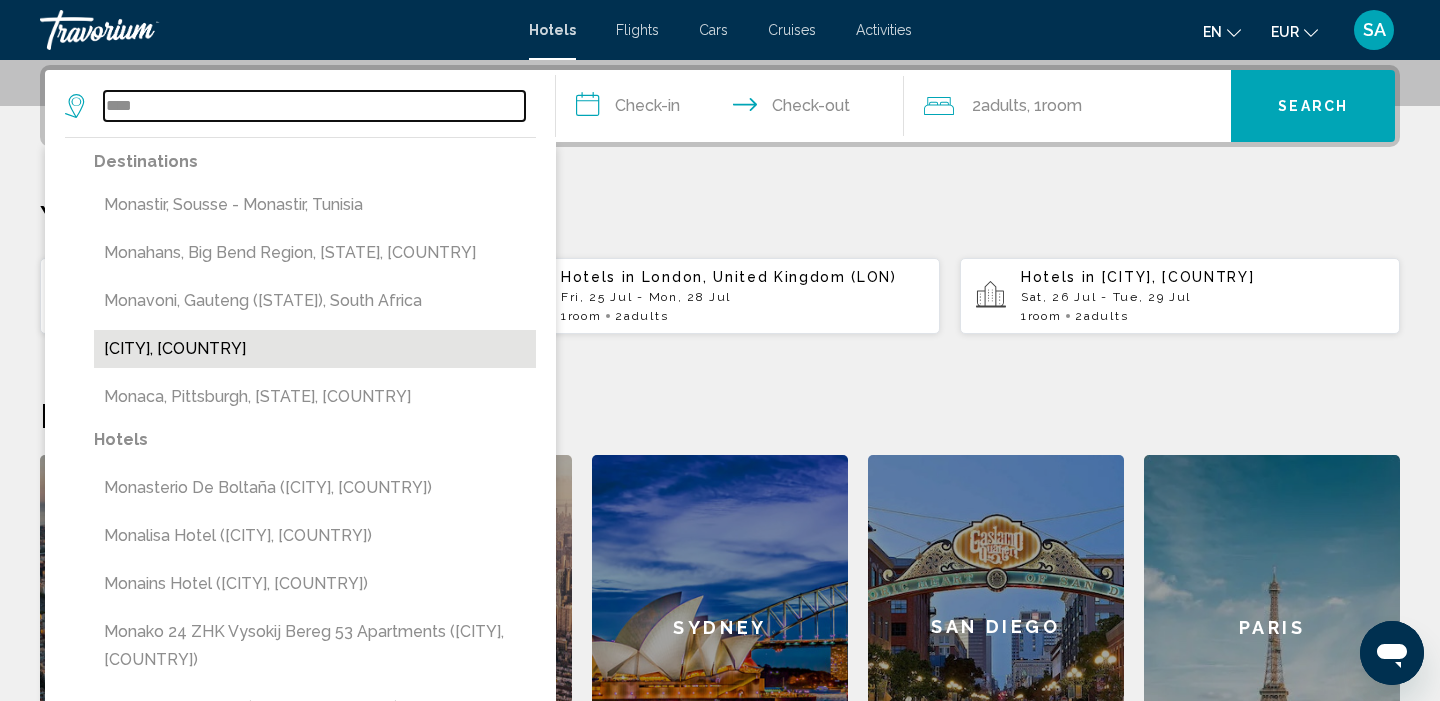 type on "**********" 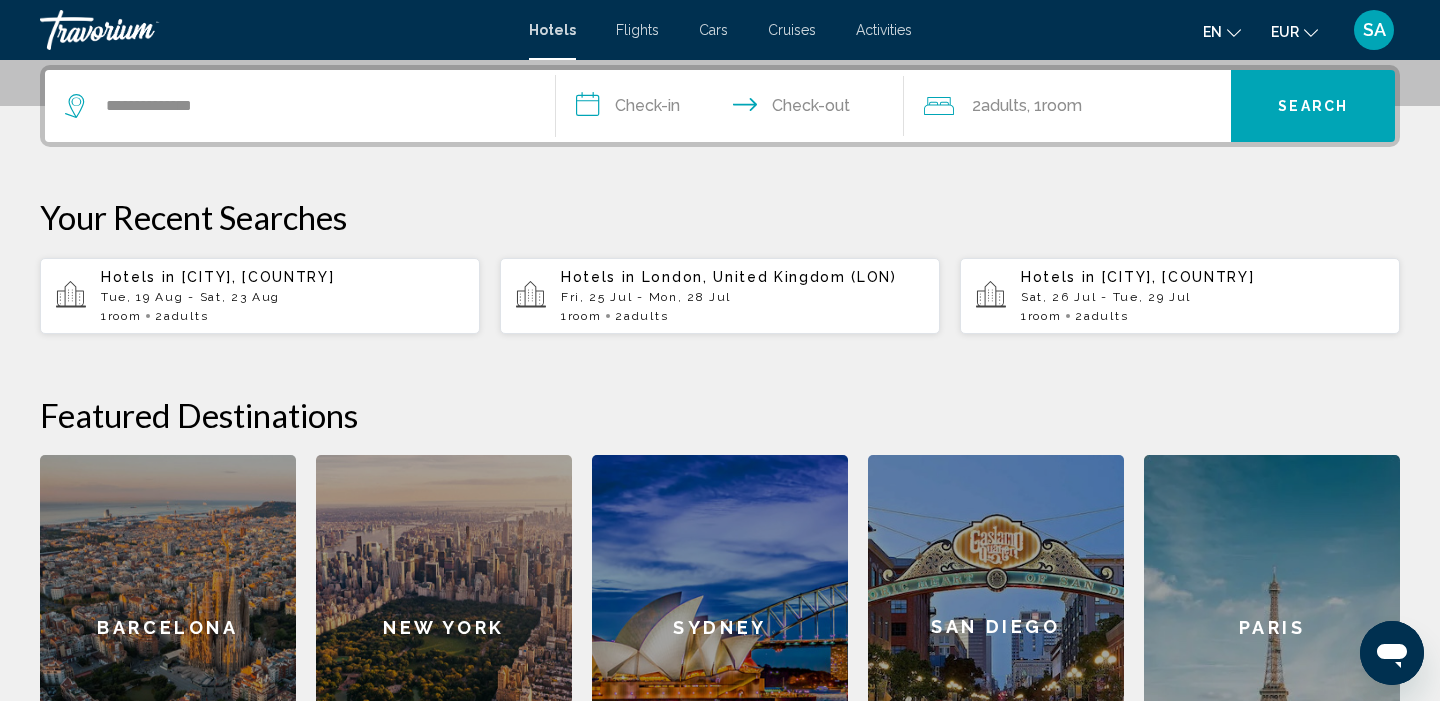 click on "**********" at bounding box center (734, 109) 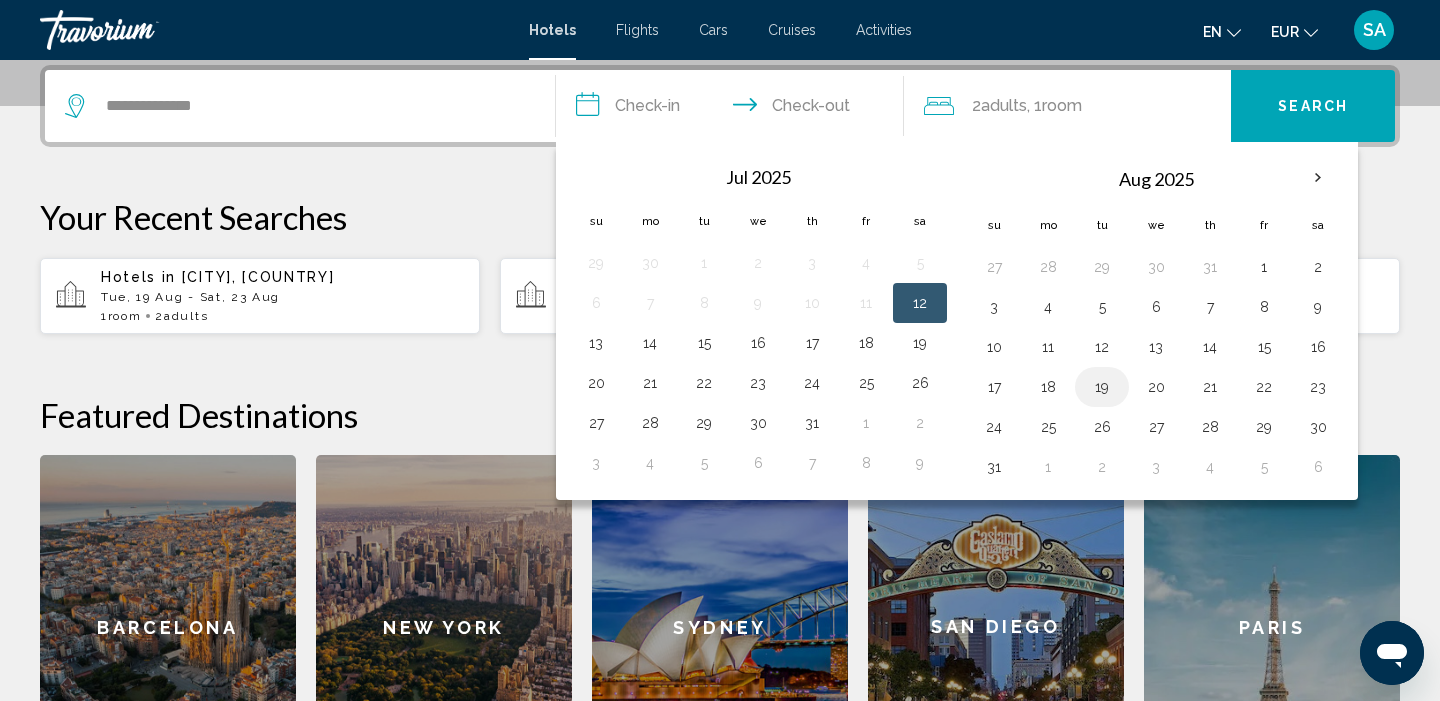 click on "19" at bounding box center (1102, 387) 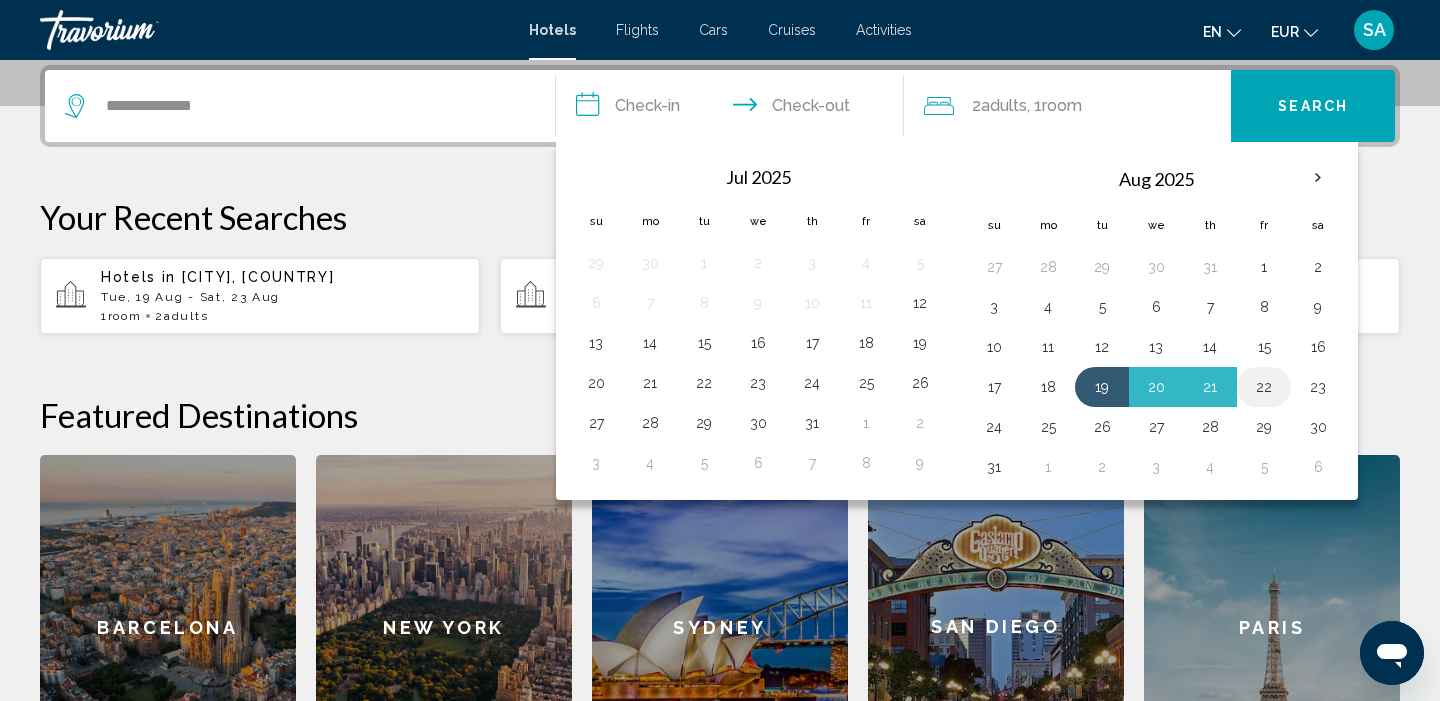 click on "22" at bounding box center [1264, 387] 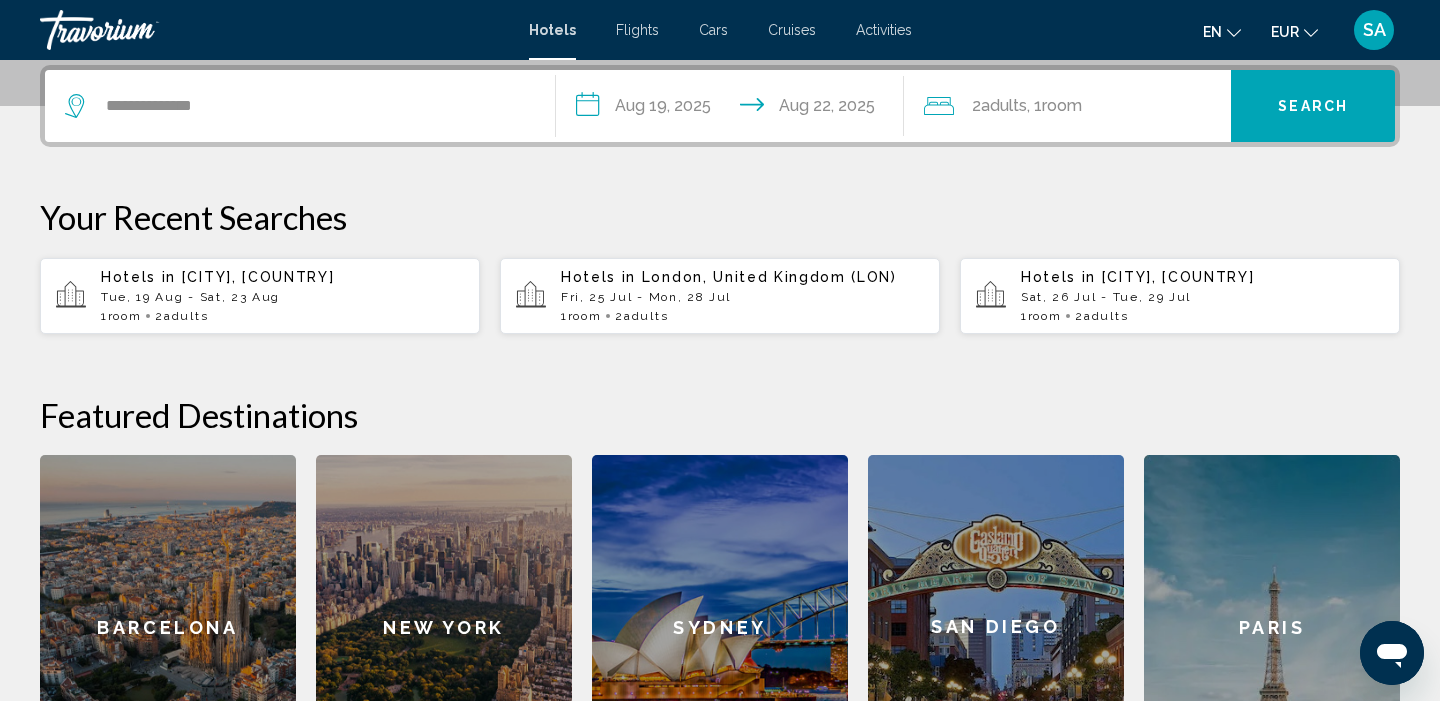 click on "Search" at bounding box center (1313, 106) 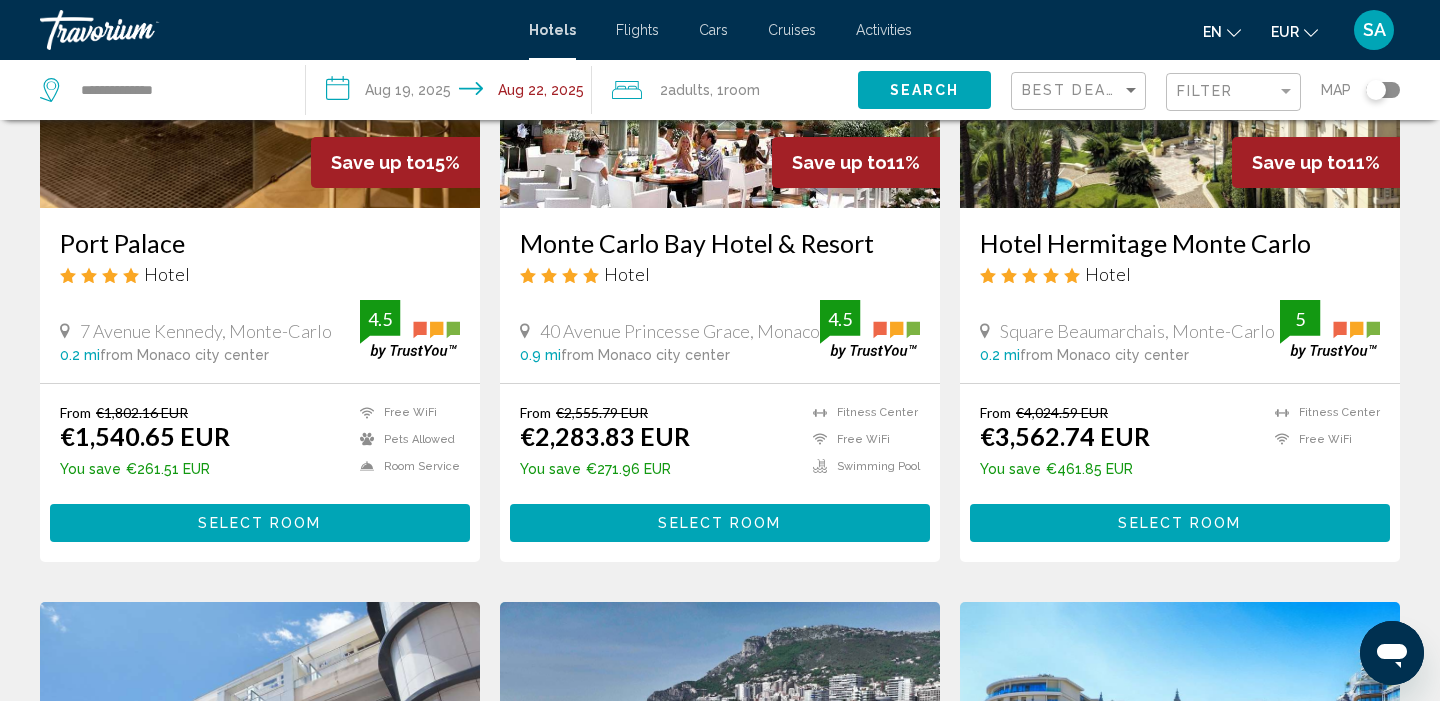 scroll, scrollTop: 290, scrollLeft: 0, axis: vertical 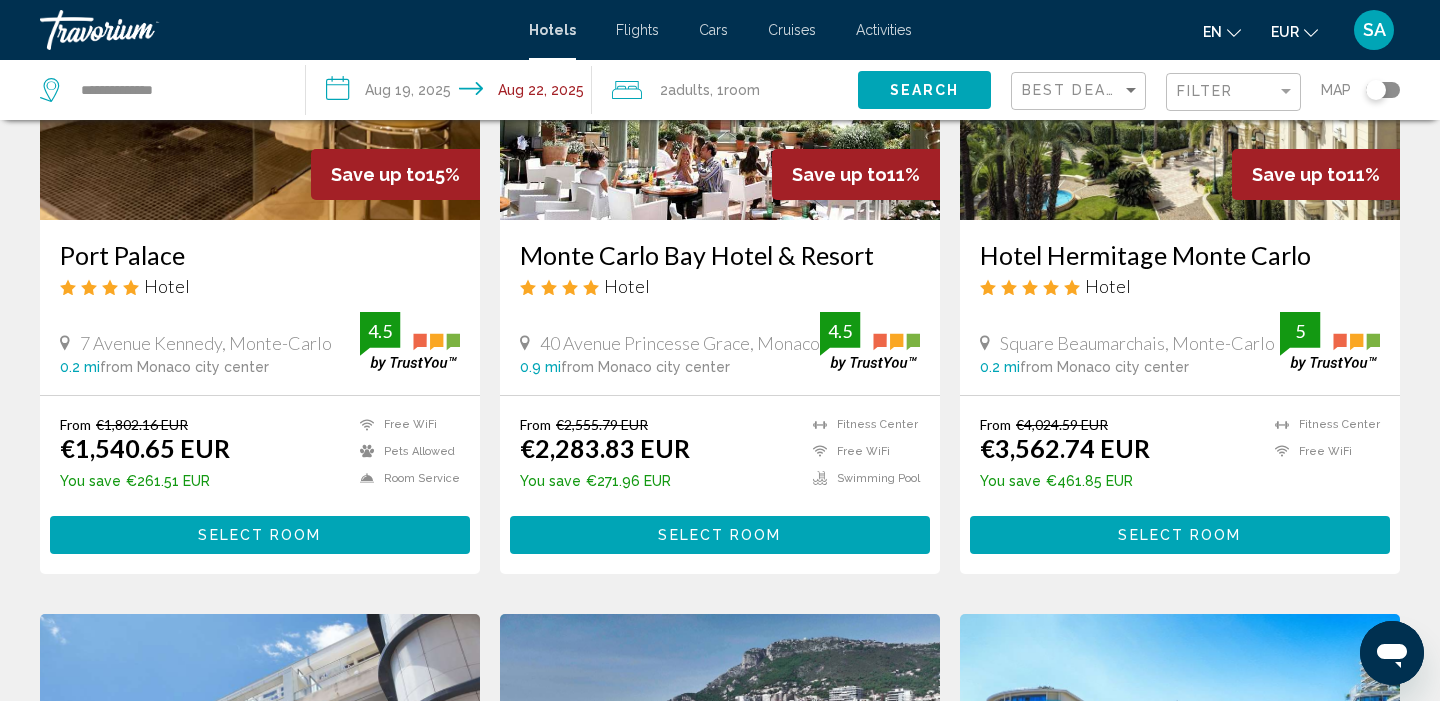 click on "Select Room" at bounding box center (1180, 534) 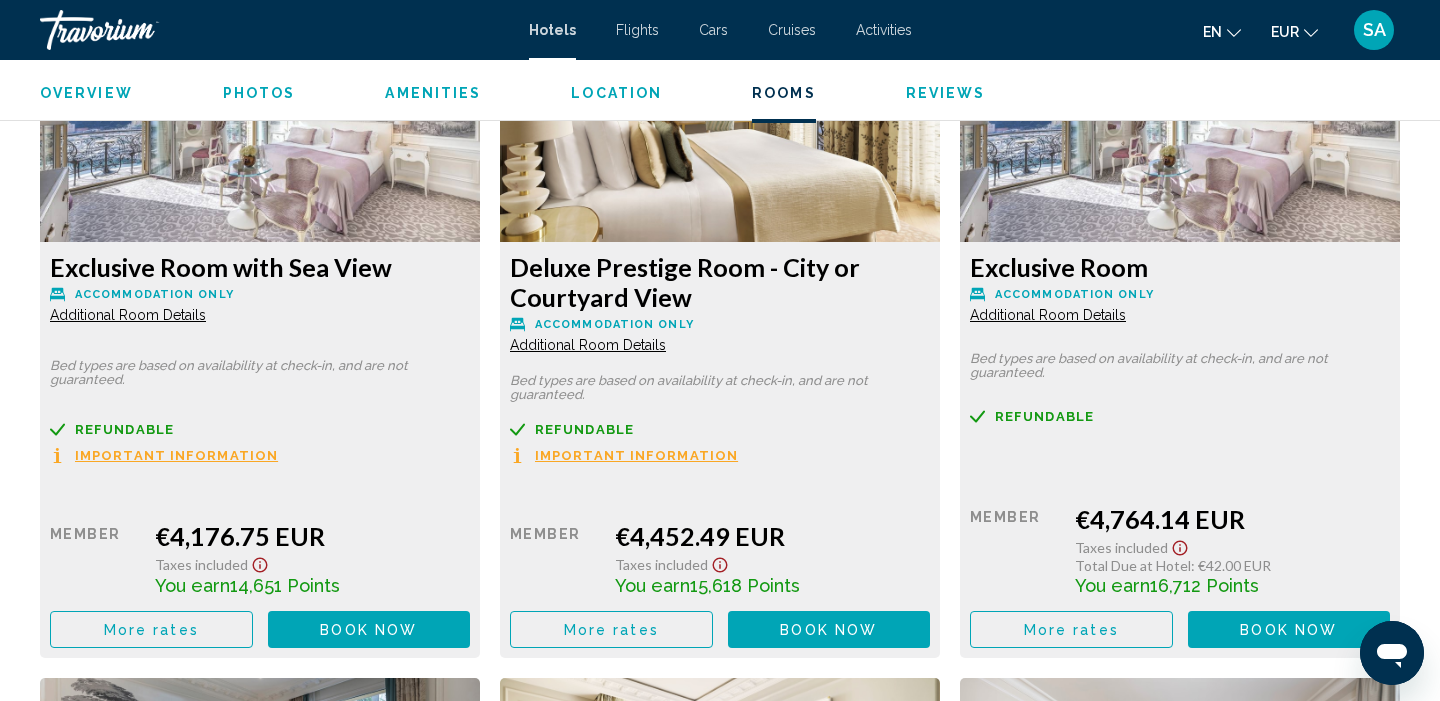 scroll, scrollTop: 4266, scrollLeft: 0, axis: vertical 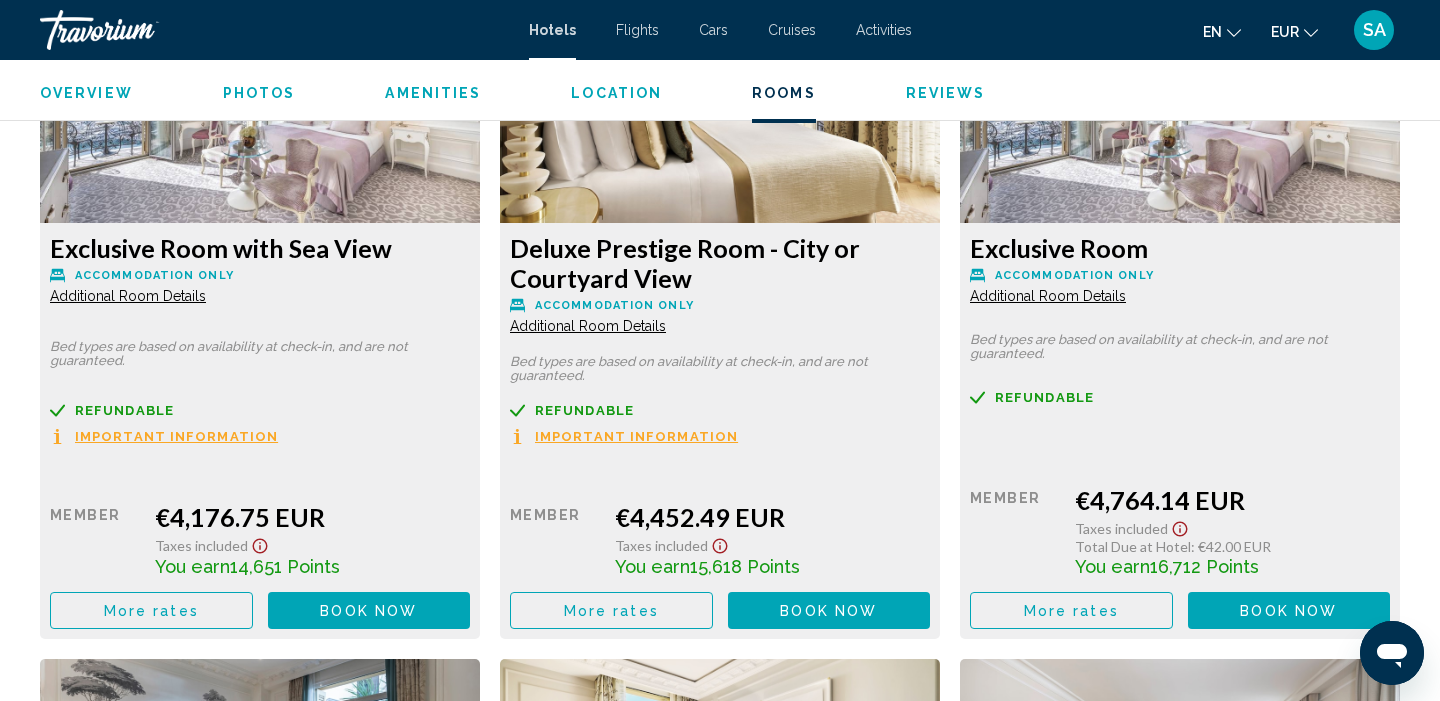 click on "More rates" at bounding box center (151, -765) 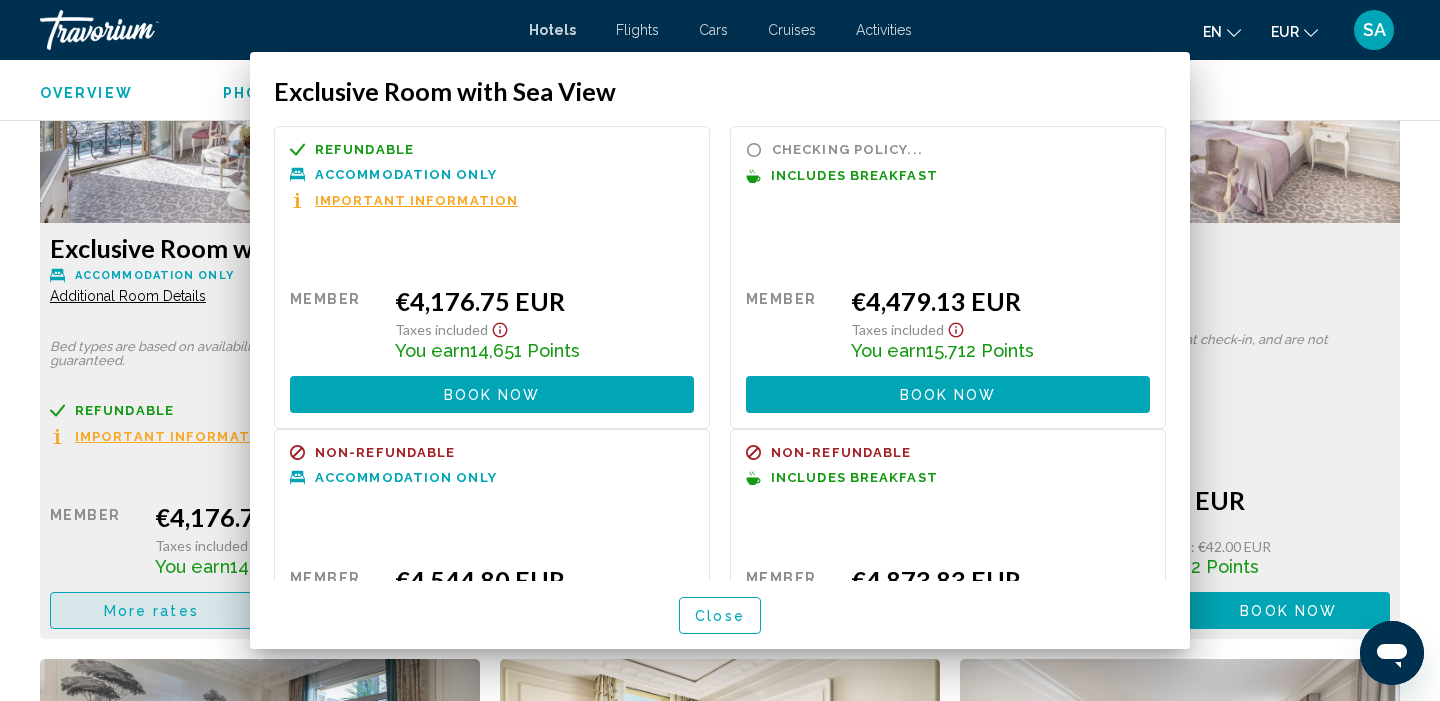 scroll, scrollTop: 0, scrollLeft: 0, axis: both 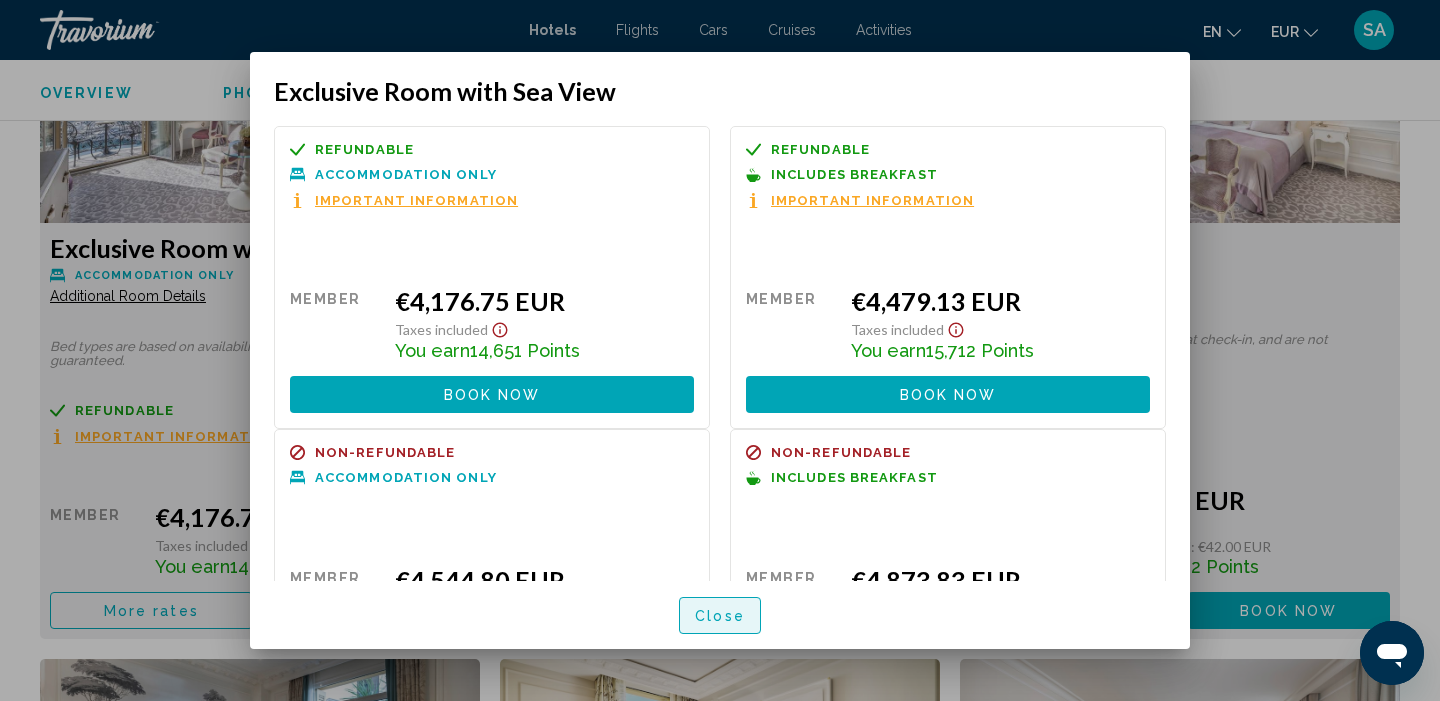 click on "Close" at bounding box center (720, 616) 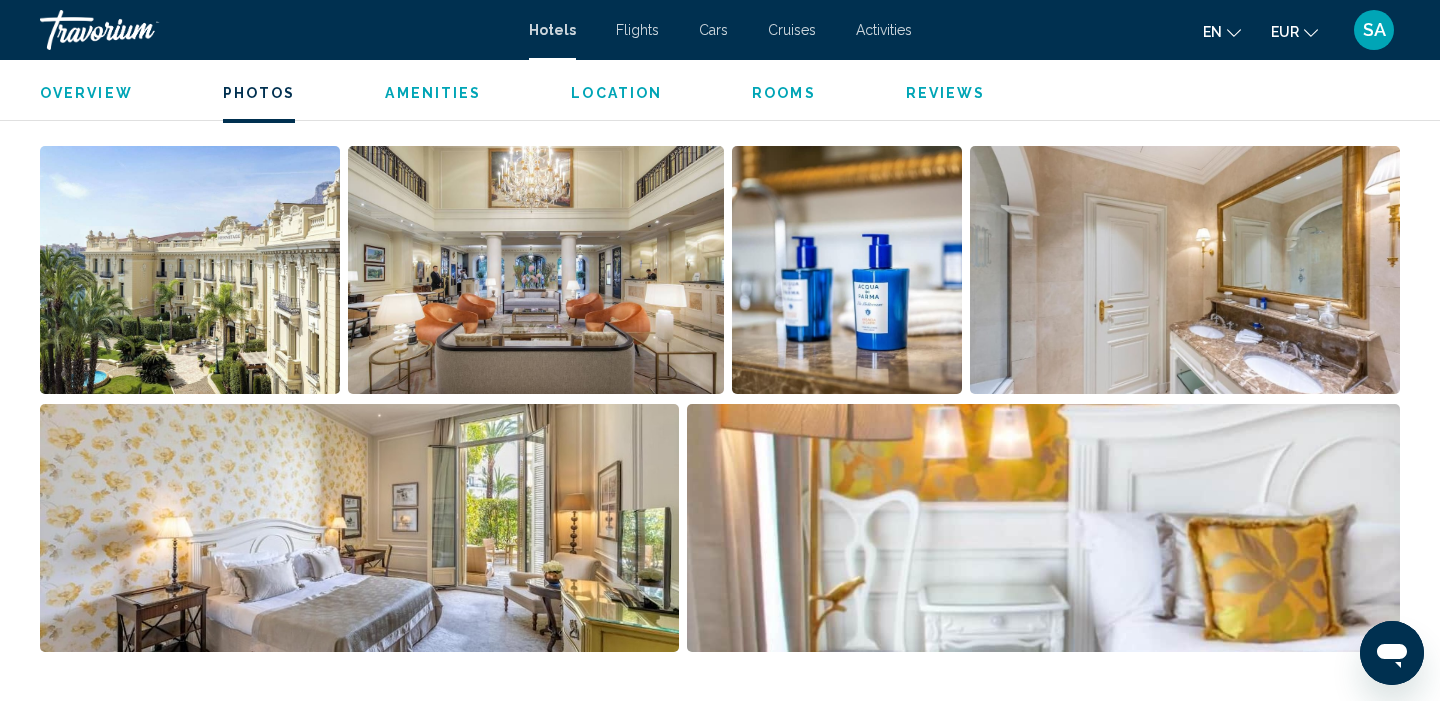 scroll, scrollTop: 1009, scrollLeft: 0, axis: vertical 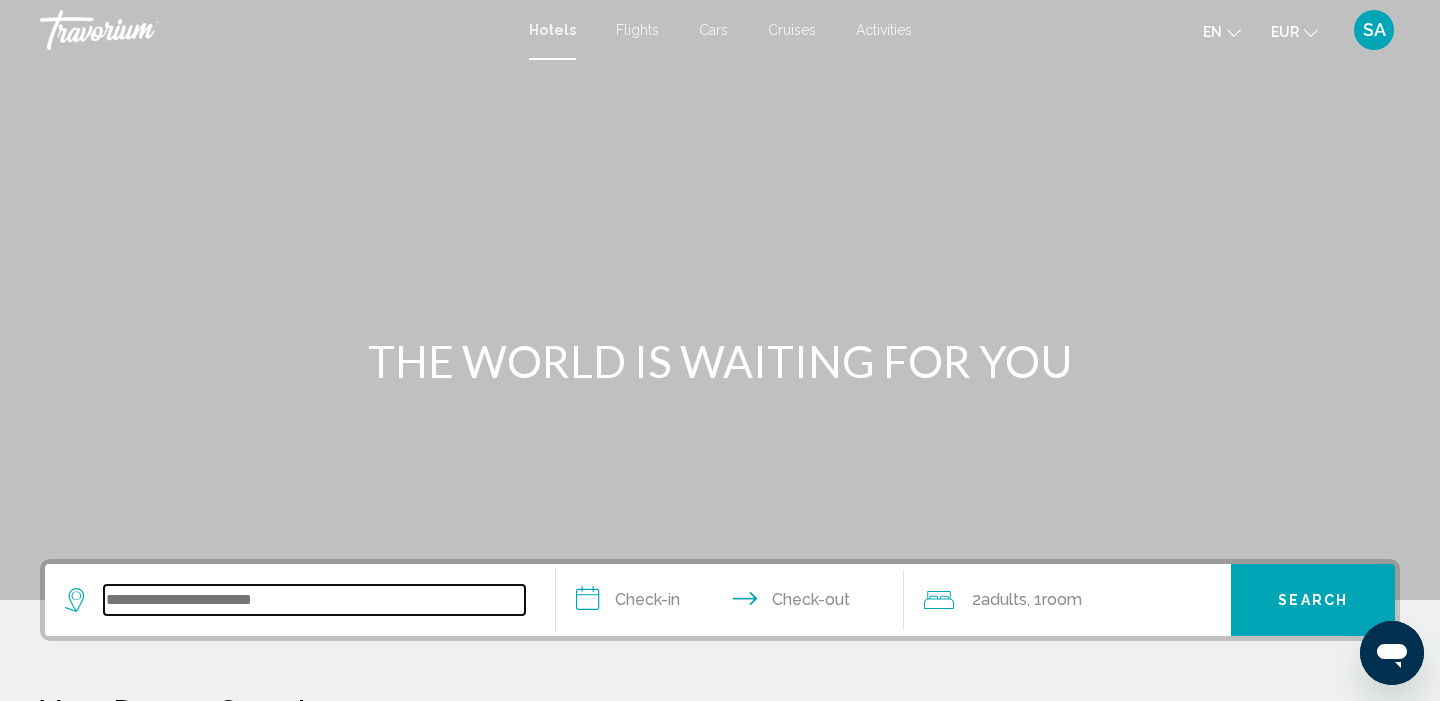 click at bounding box center (314, 600) 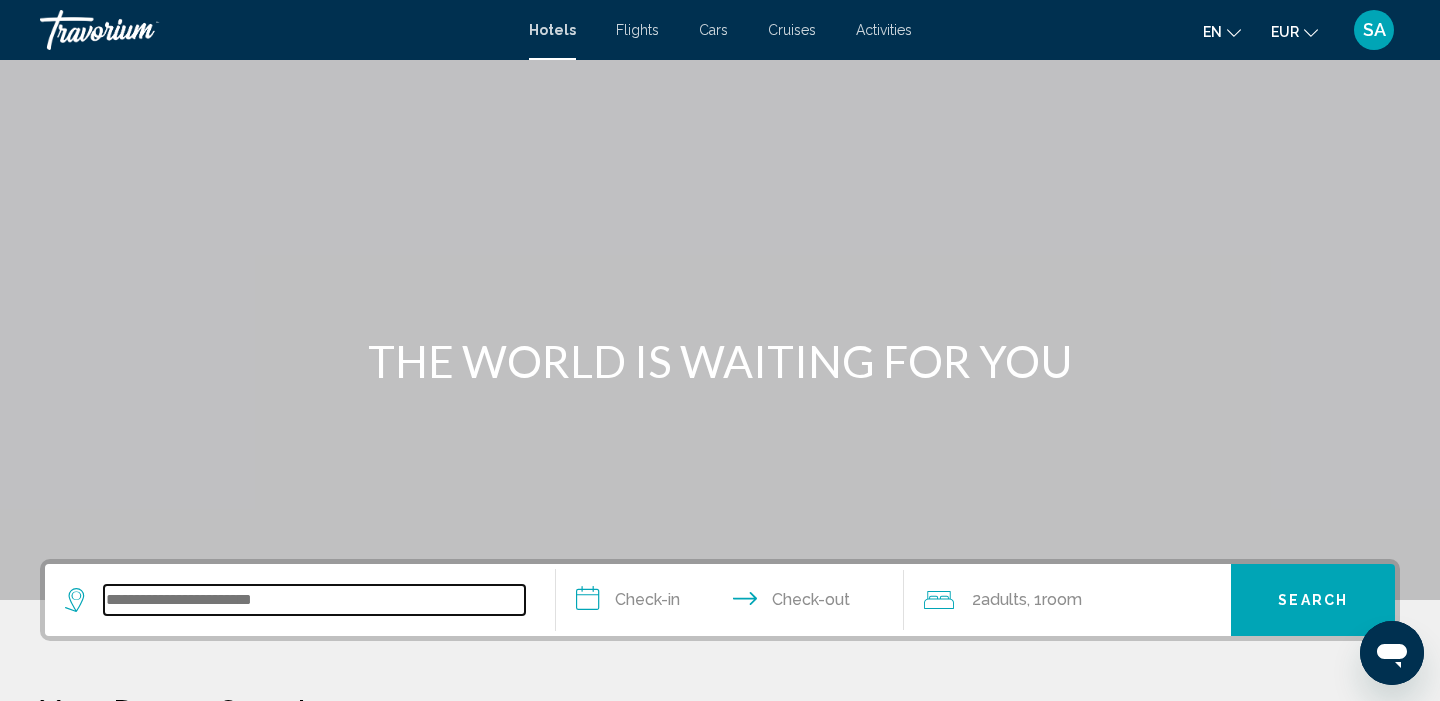 scroll, scrollTop: 494, scrollLeft: 0, axis: vertical 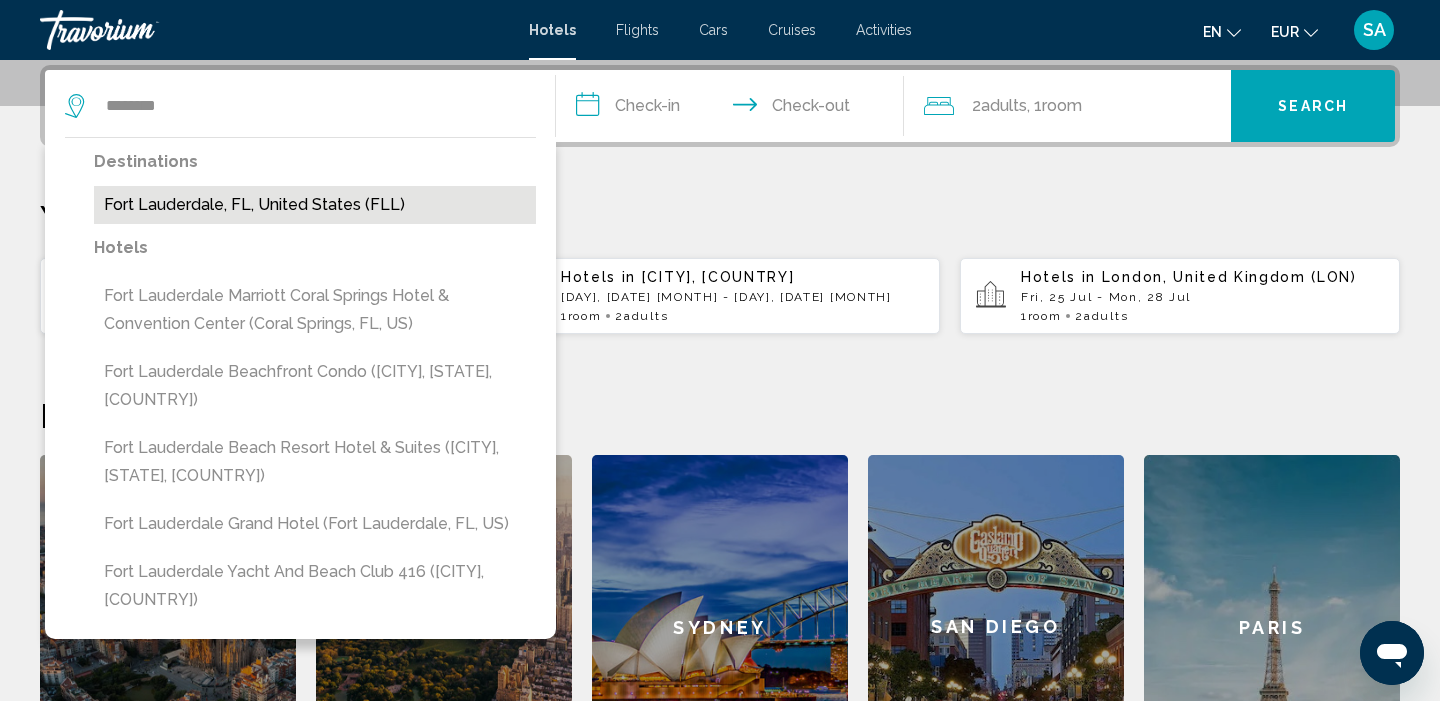 click on "Fort Lauderdale, FL, United States (FLL)" at bounding box center [315, 205] 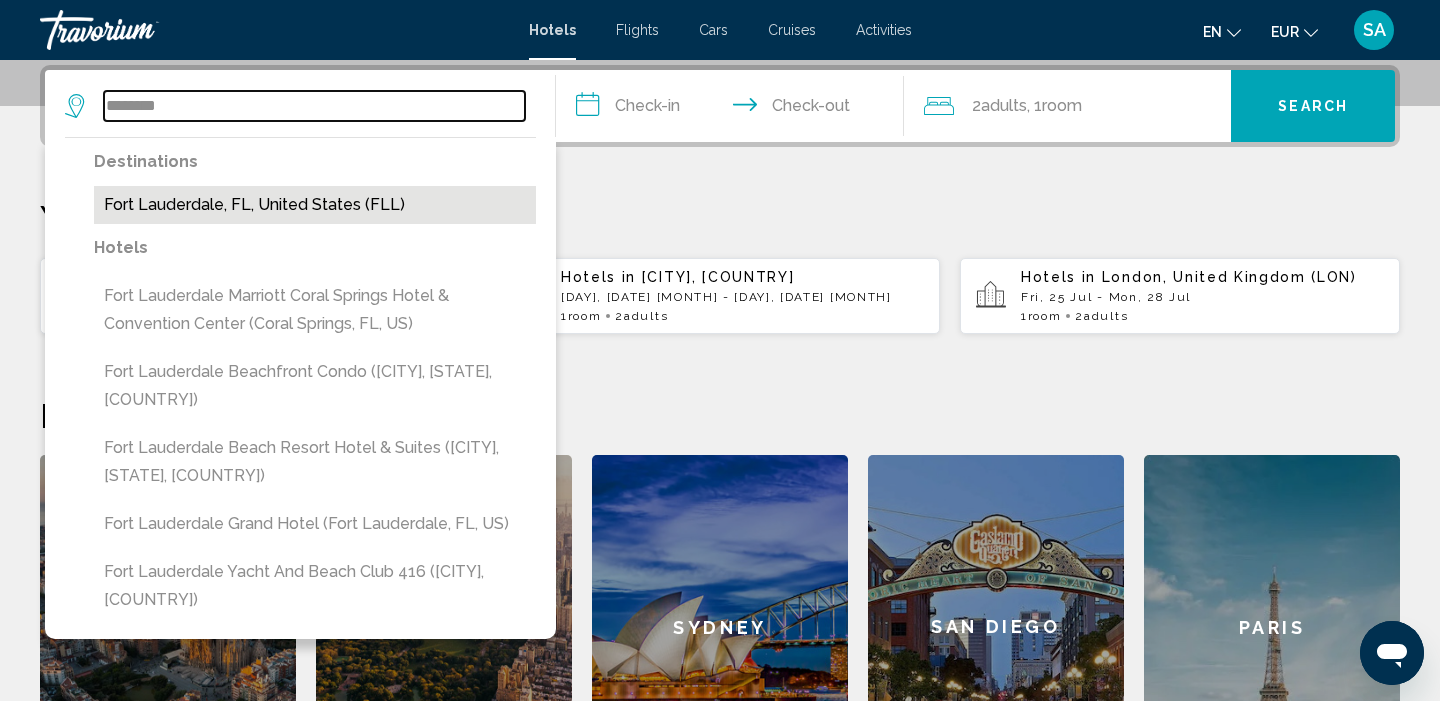 type on "**********" 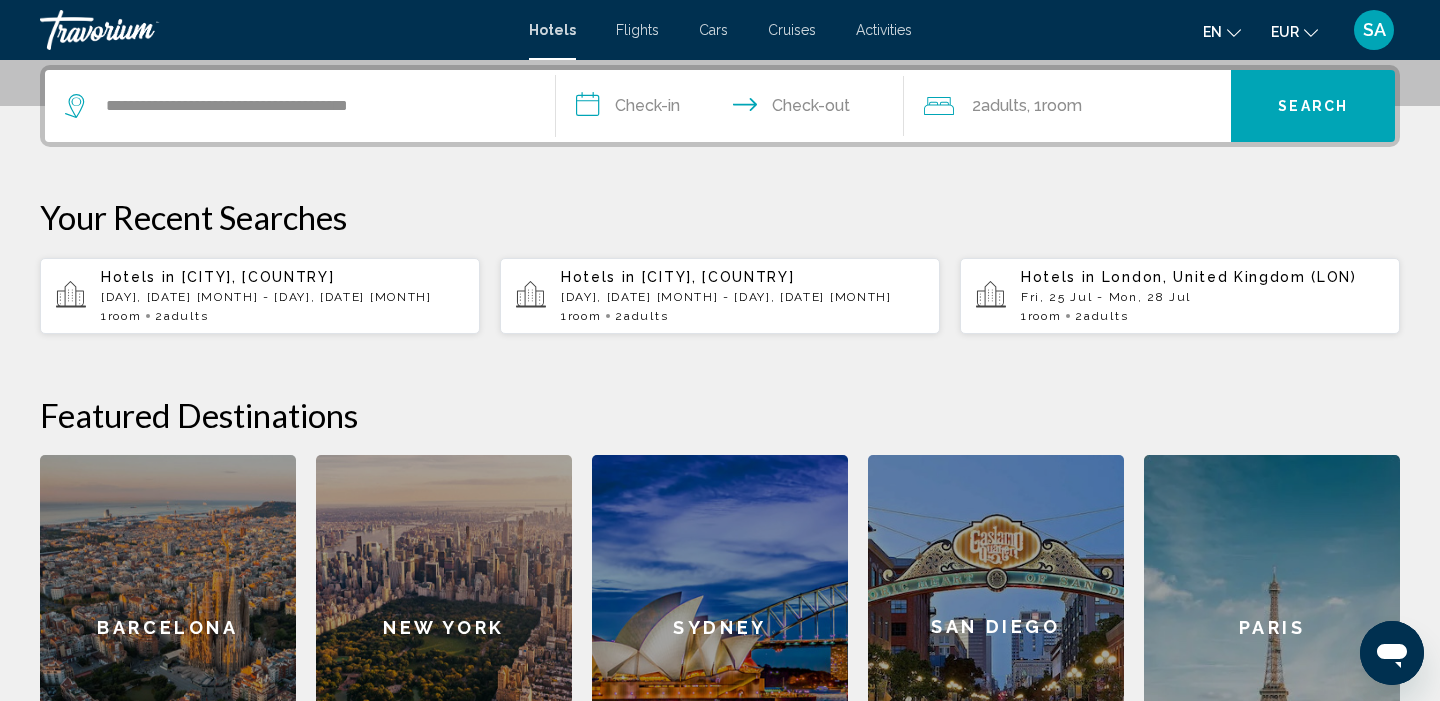 click on "**********" at bounding box center (734, 109) 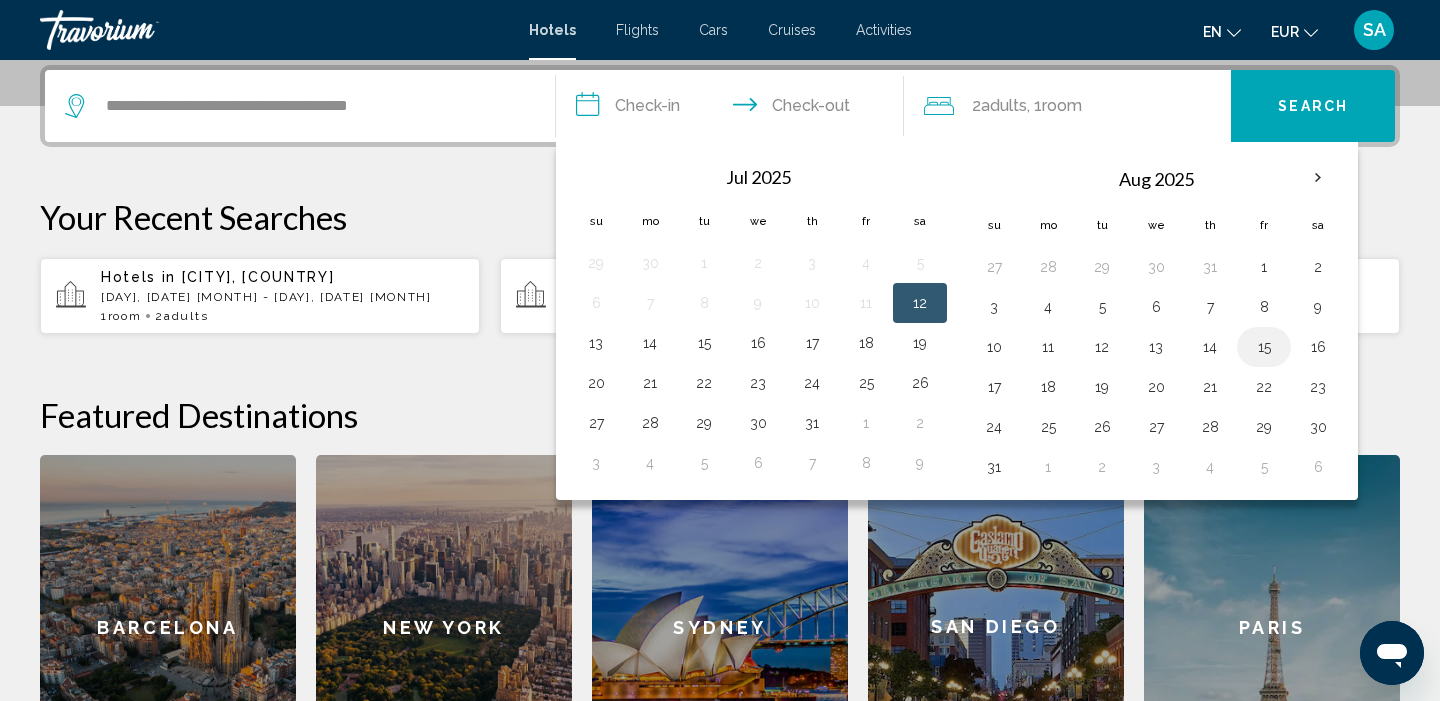 click on "15" at bounding box center [1264, 347] 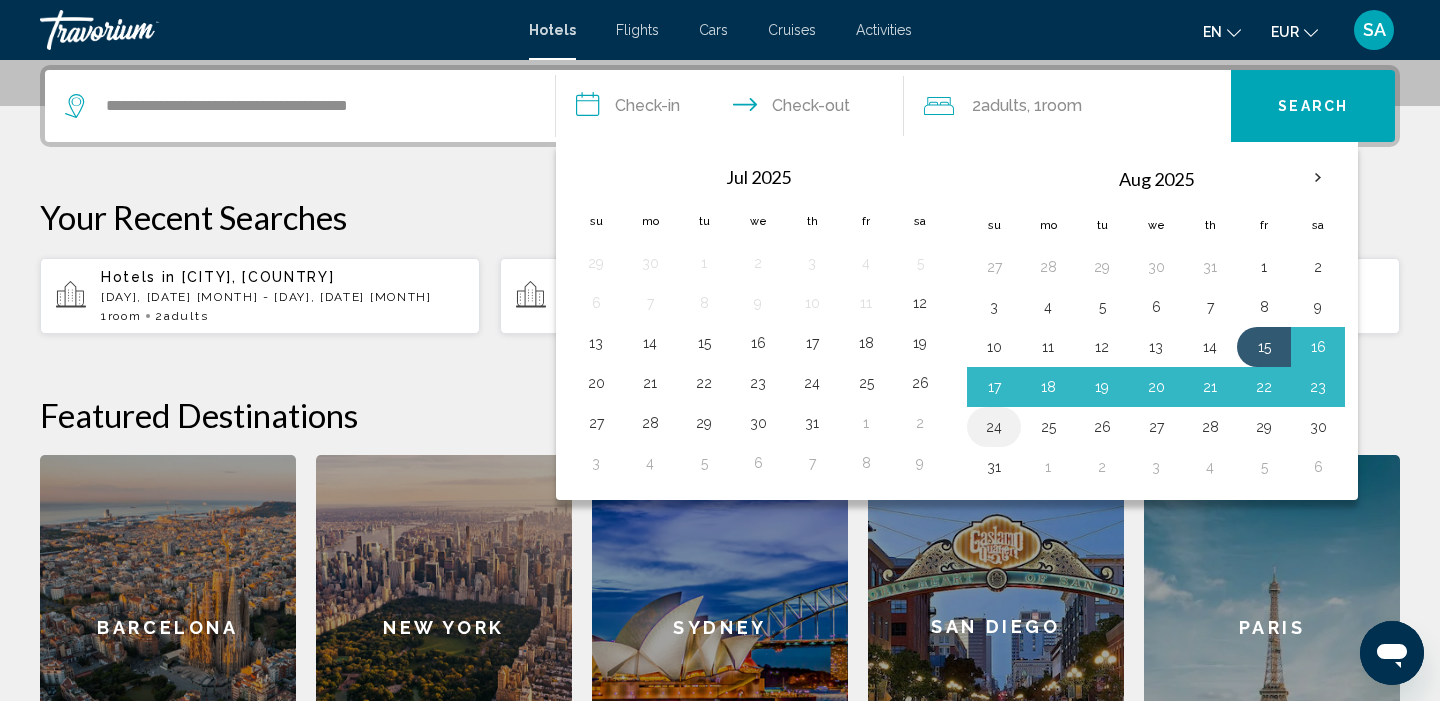click on "24" at bounding box center [994, 427] 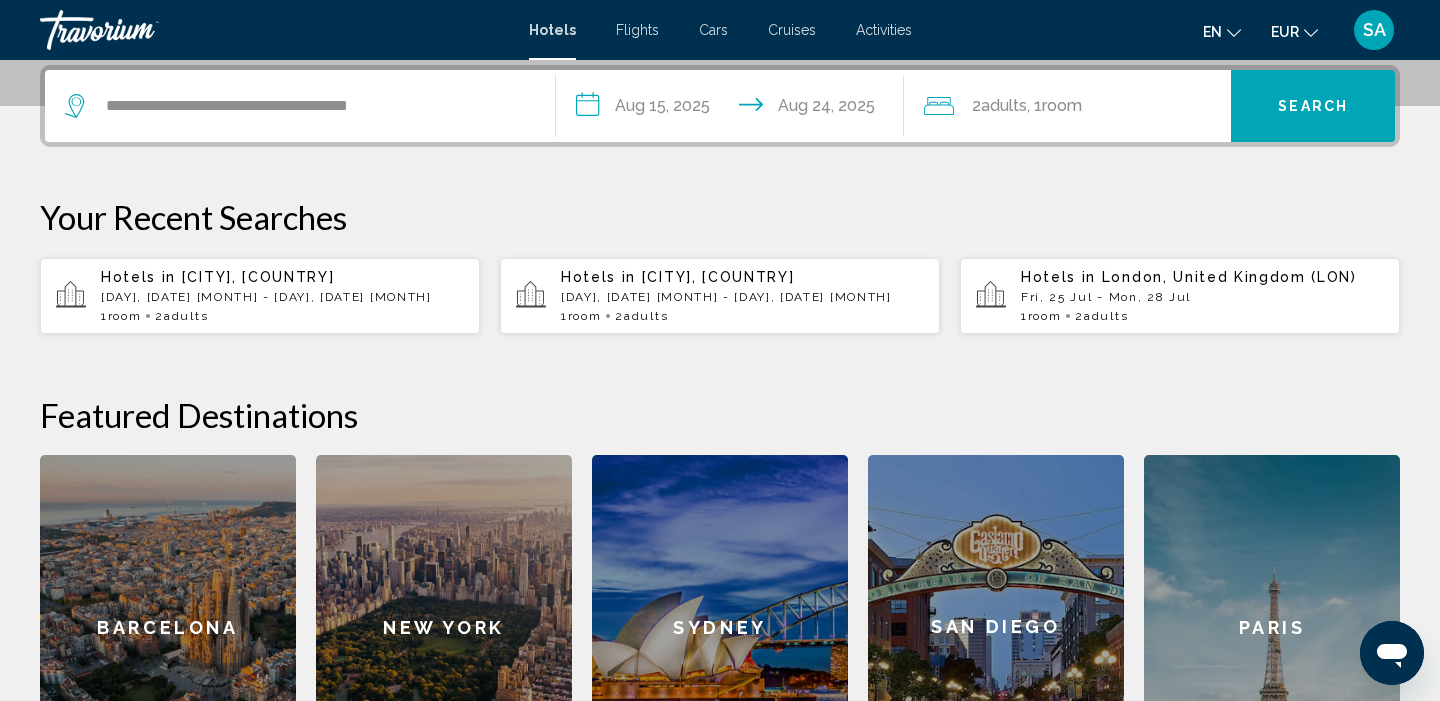 click on "Search" at bounding box center (1313, 106) 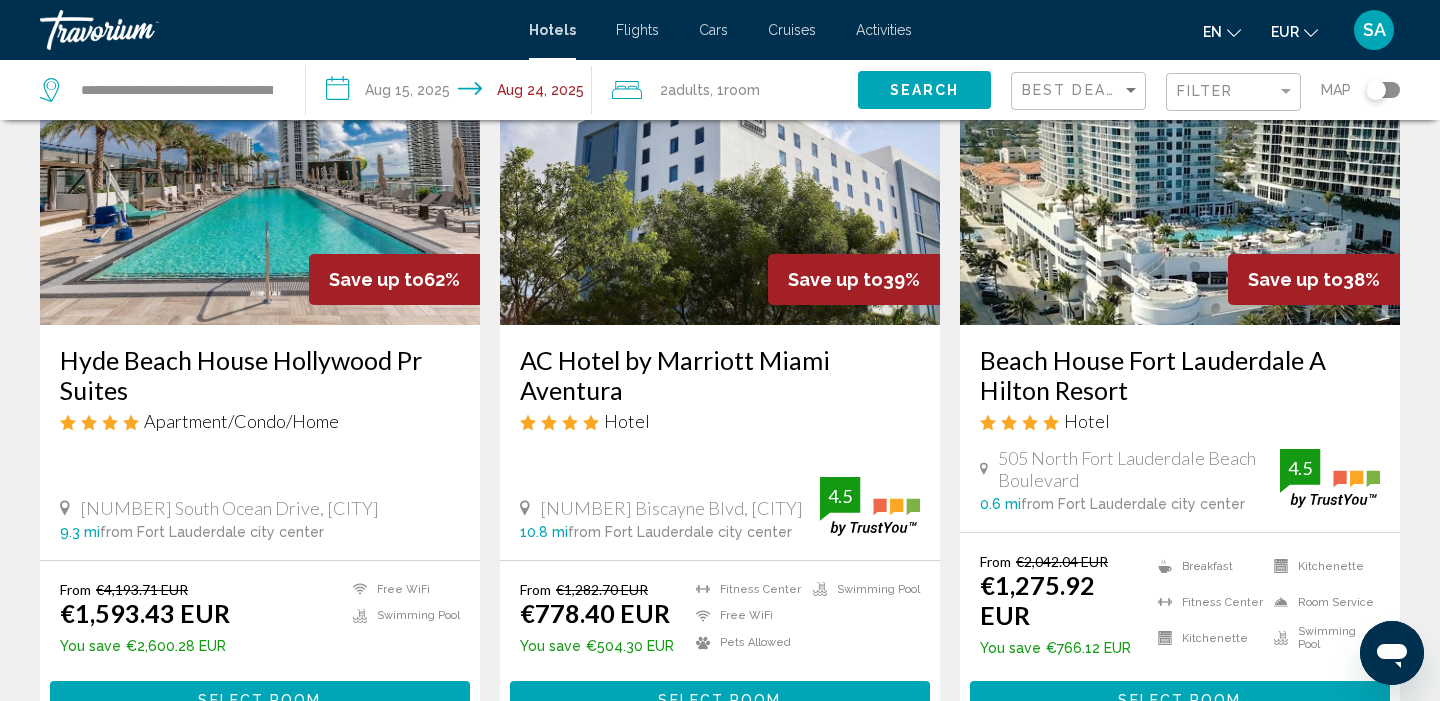 scroll, scrollTop: 180, scrollLeft: 0, axis: vertical 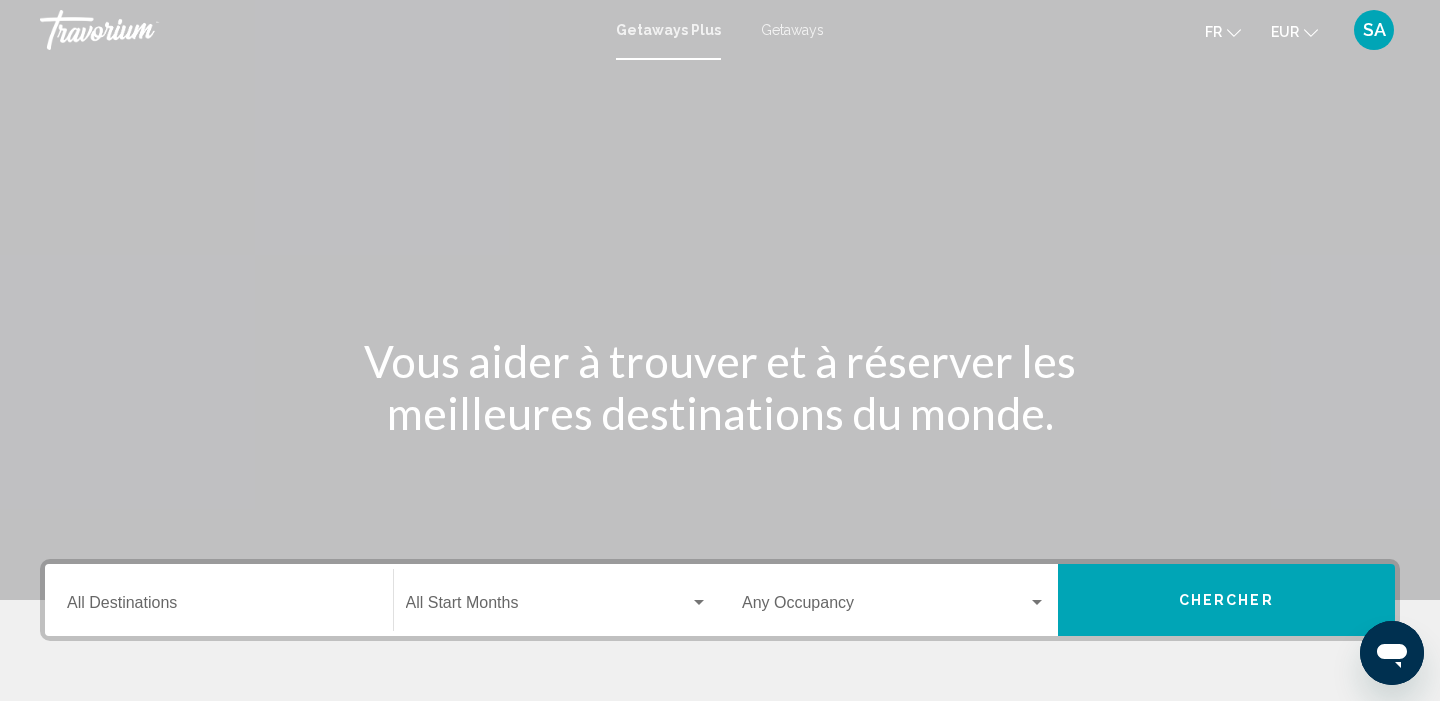 click on "Getaways" at bounding box center [792, 30] 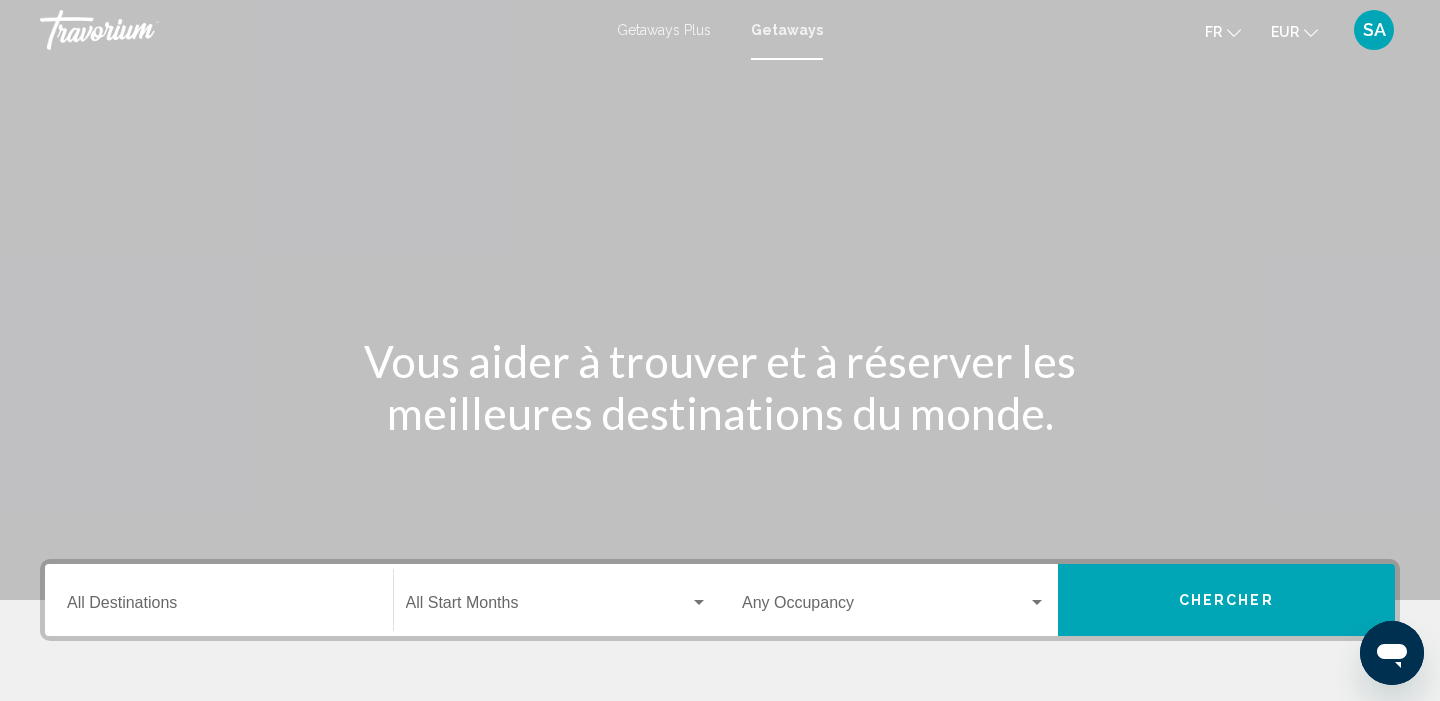 click on "Destination All Destinations" at bounding box center (219, 607) 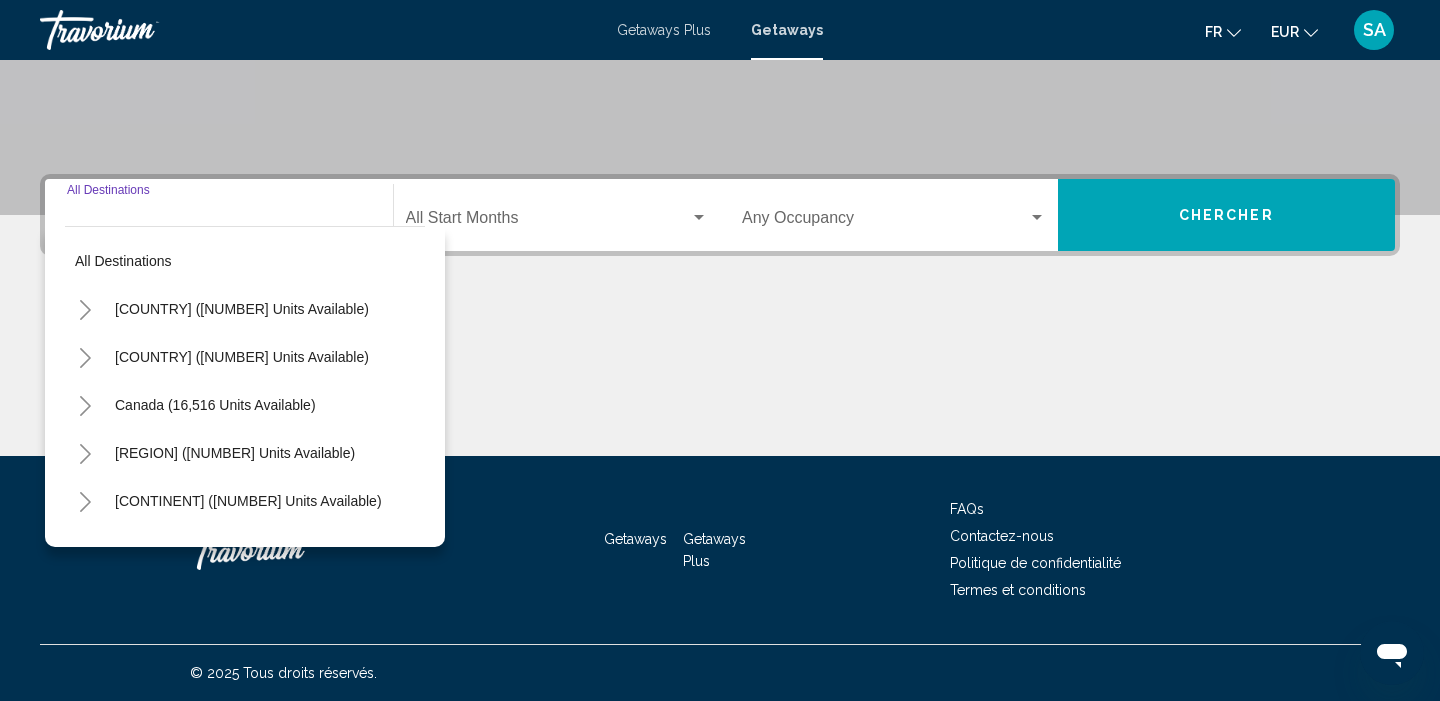 click 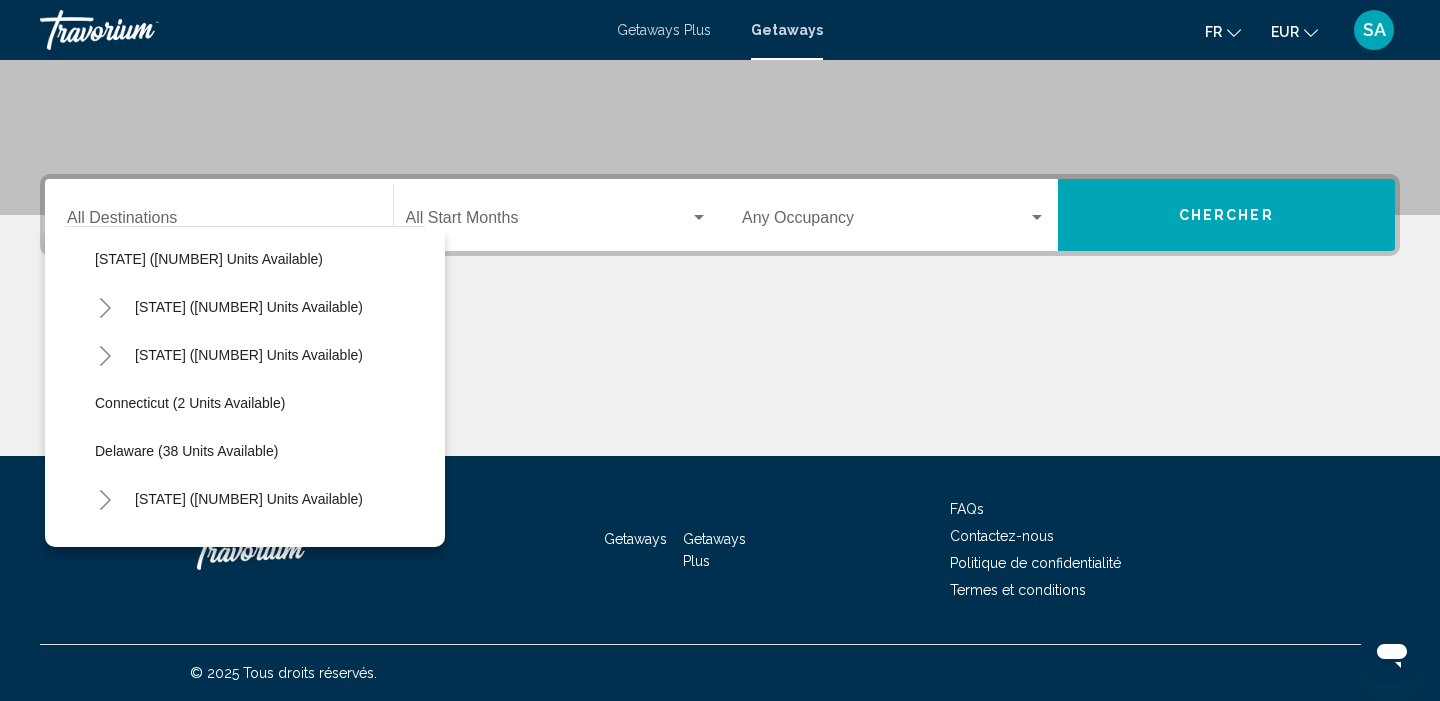scroll, scrollTop: 204, scrollLeft: 0, axis: vertical 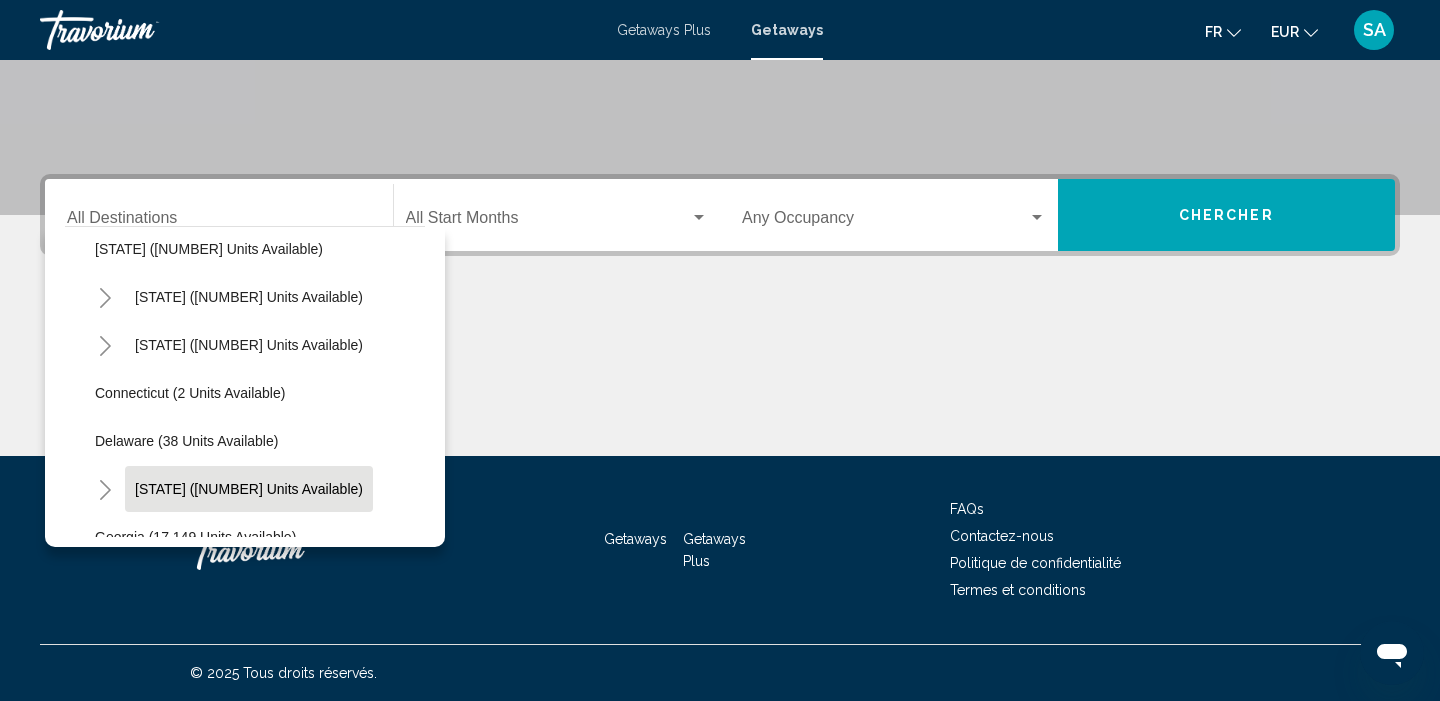 click on "[STATE] ([NUMBER] units available)" 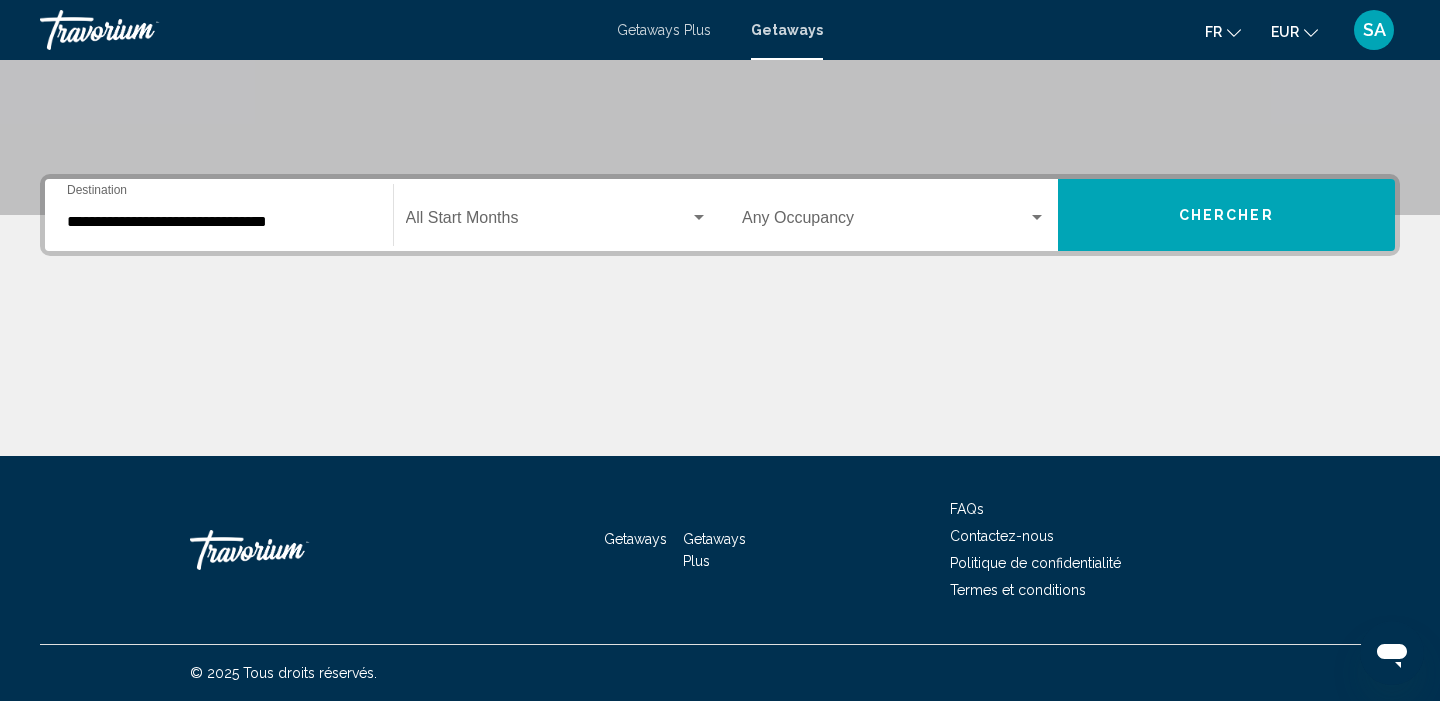 click on "Start Month All Start Months" 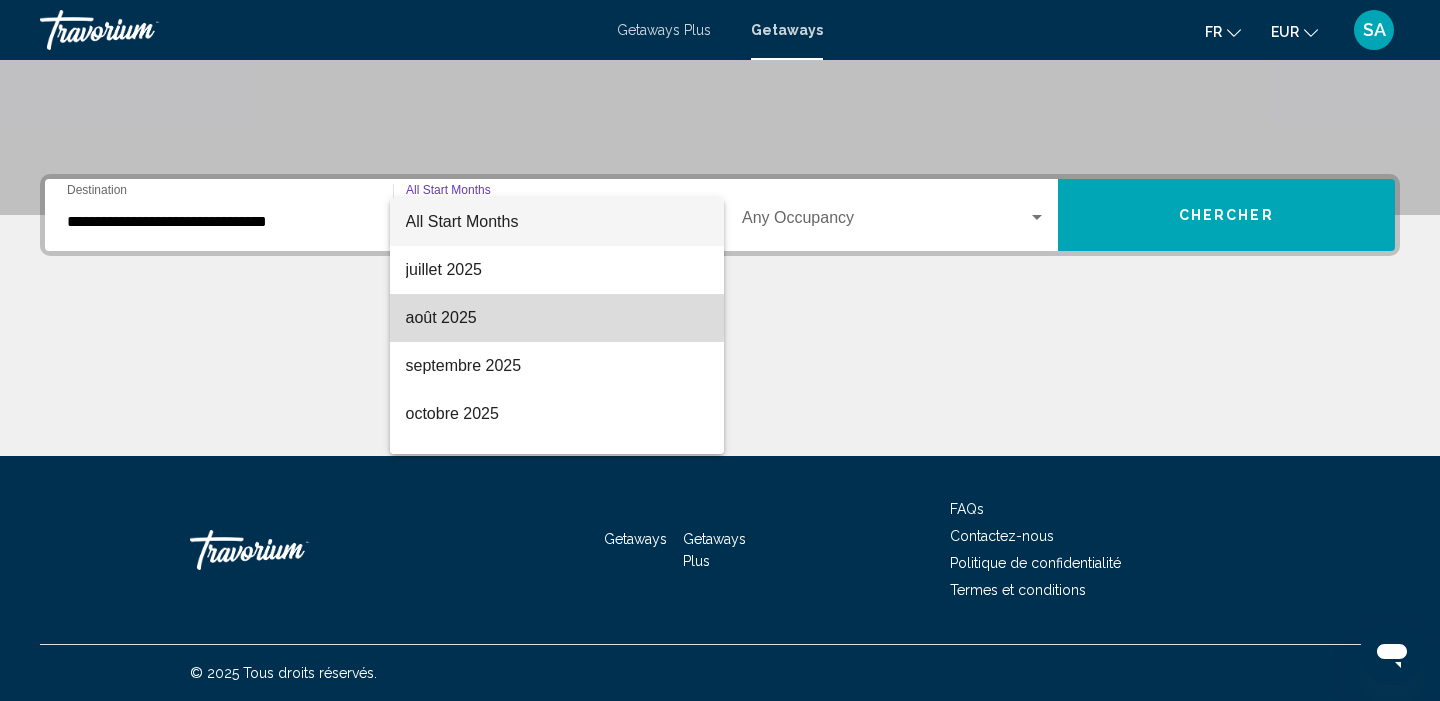 click on "août 2025" at bounding box center [557, 318] 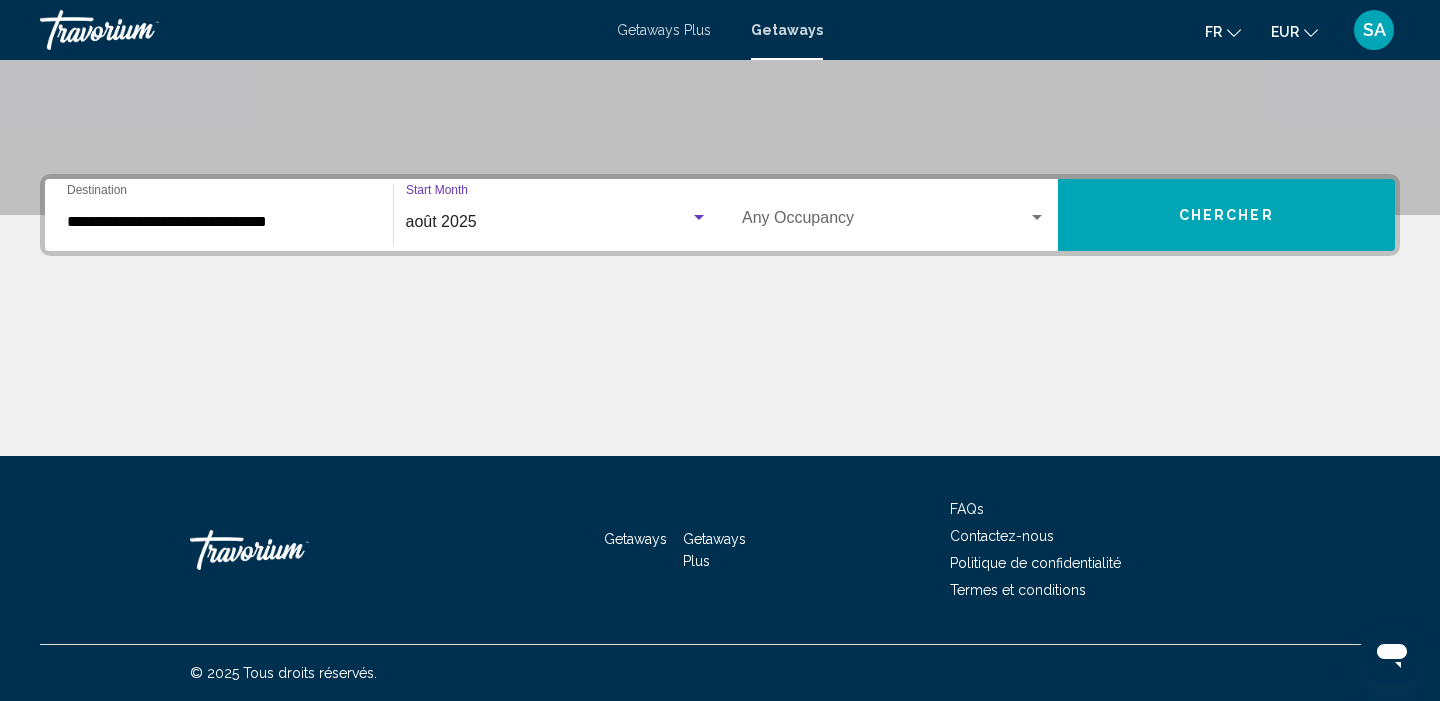 click on "Occupancy Any Occupancy" at bounding box center (894, 215) 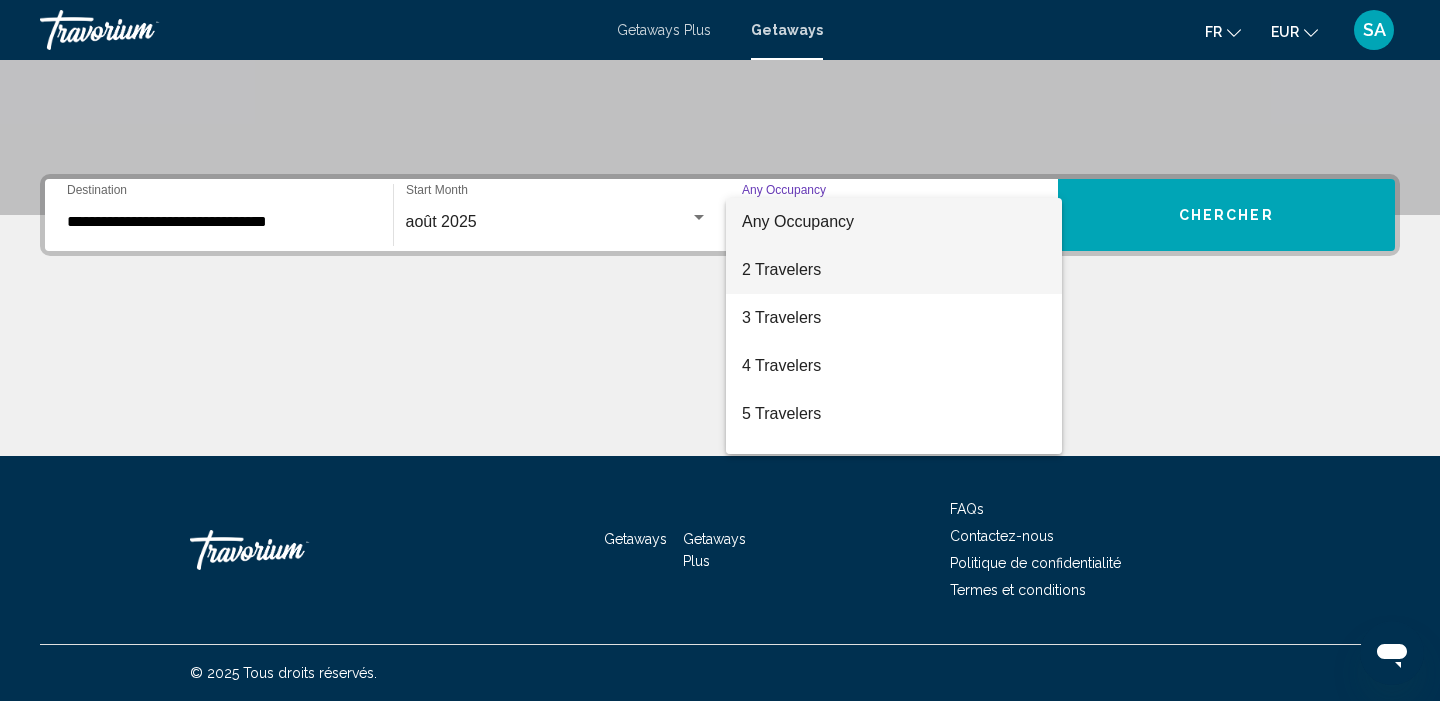 click on "2 Travelers" at bounding box center (894, 270) 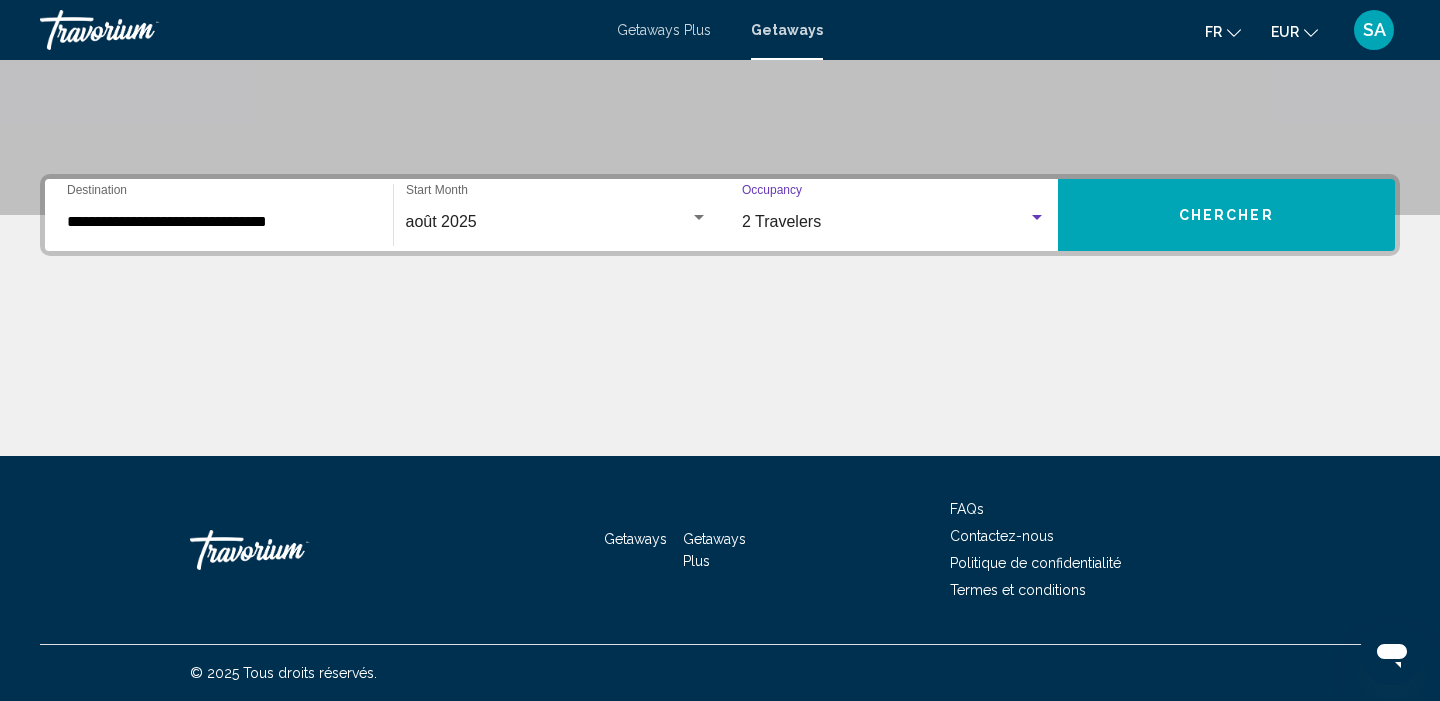 click on "Chercher" at bounding box center (1227, 215) 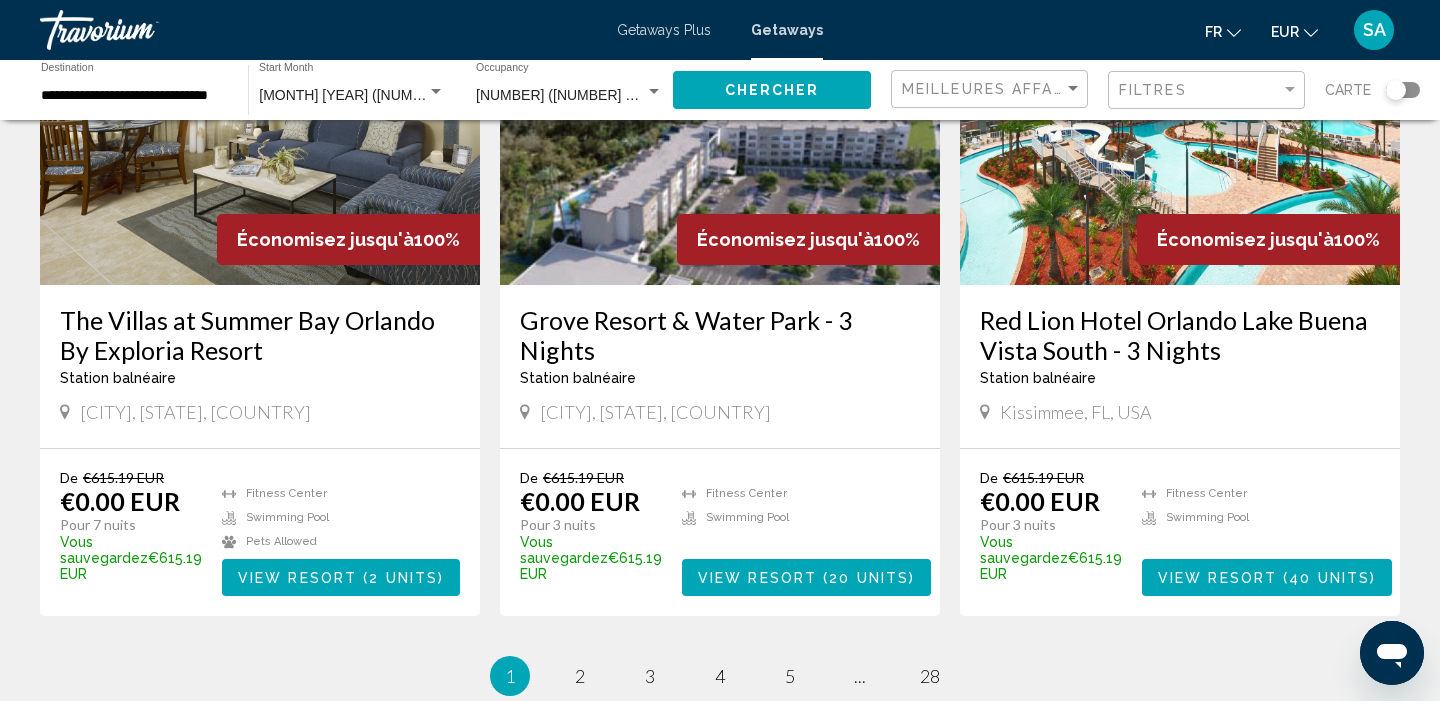 scroll, scrollTop: 2291, scrollLeft: 0, axis: vertical 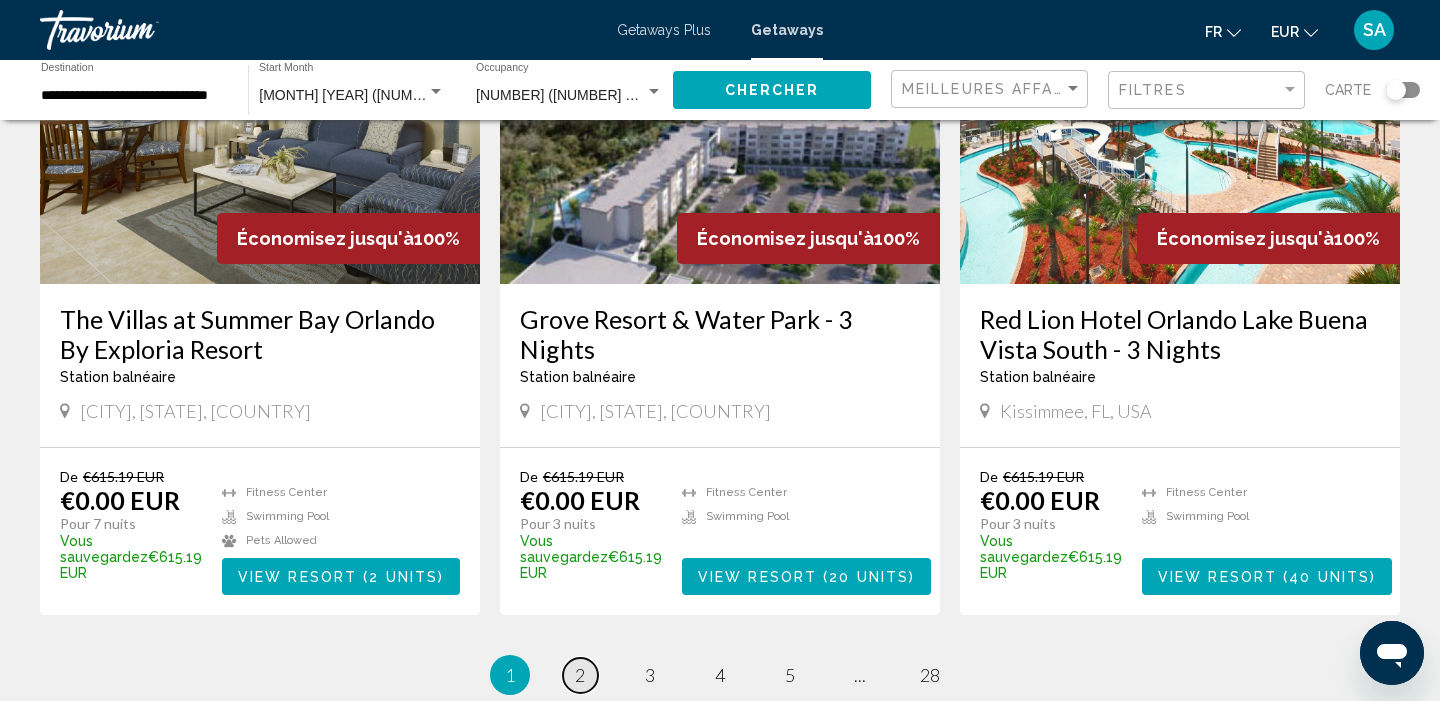 click on "page  2" at bounding box center [580, 675] 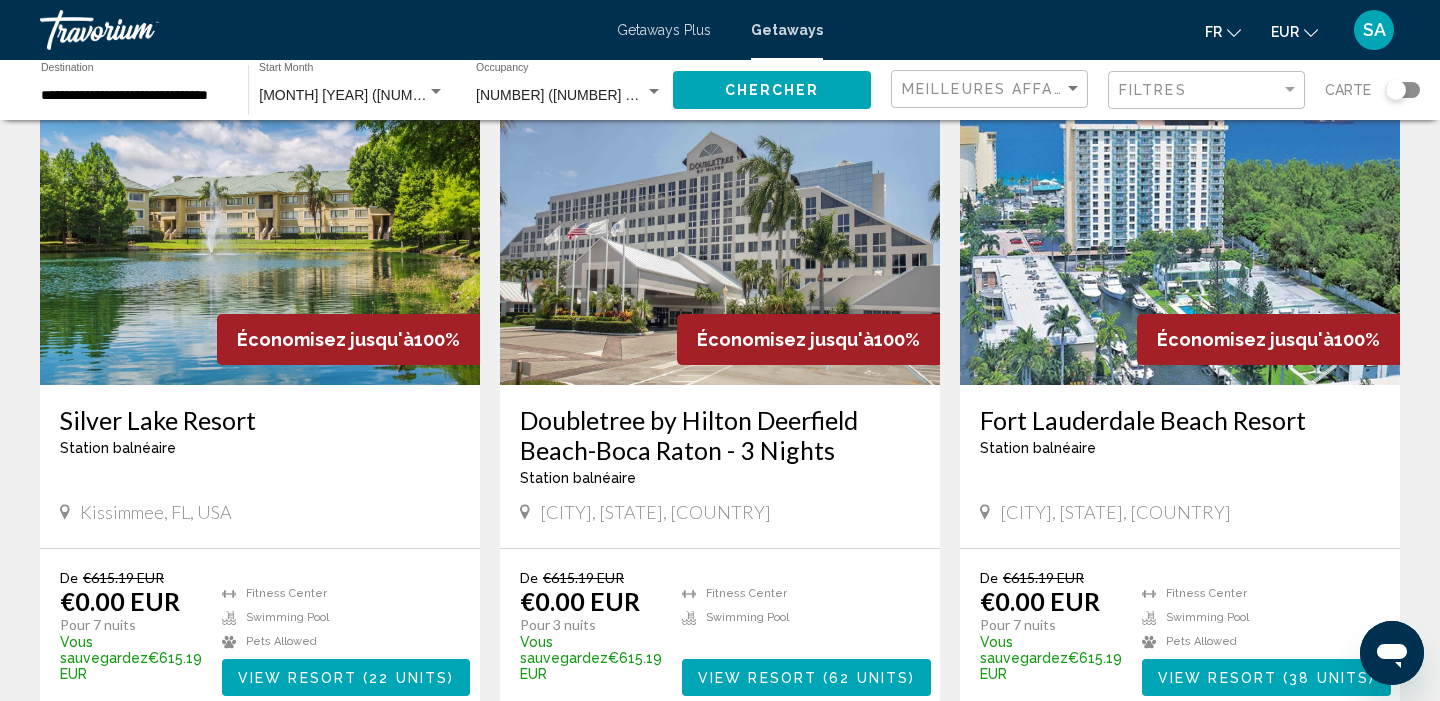 scroll, scrollTop: 1527, scrollLeft: 0, axis: vertical 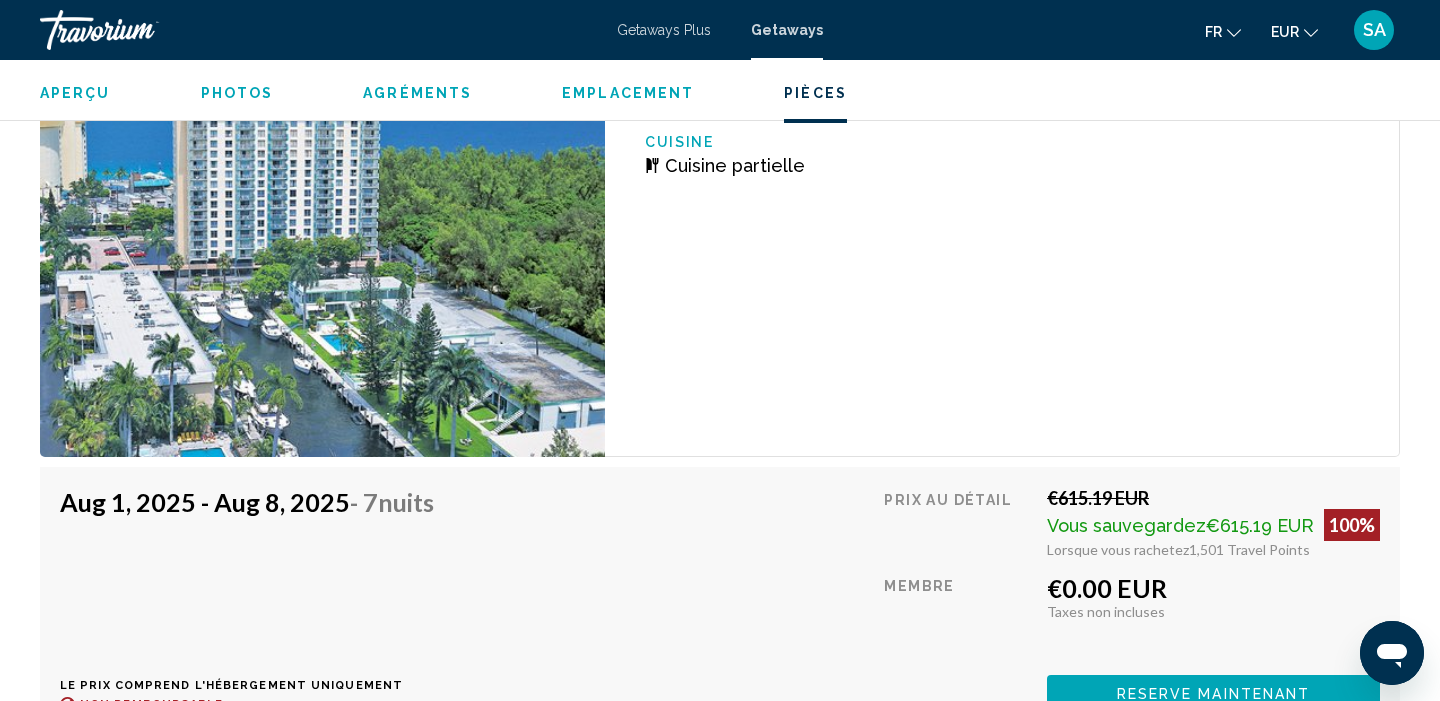 click on "Aug 1, 2025 - Aug 8, 2025  - 7  nuits Le prix comprend l'hébergement uniquement
Remboursable jusqu'à :
Non remboursable Prix au détail  €615.19 EUR  Vous sauvegardez  €615.19 EUR   100%  Lorsque vous rachetez  1,501  Travel Points  Membre  €0.00 EUR  Taxes incluses Taxes non incluses Tu gagnes  0  Travel Points  Reserve maintenant Cette salle n'est plus disponible. Le prix comprend l'hébergement uniquement
Remboursable jusqu'à
Non remboursable Reserve maintenant Cette salle n'est plus disponible." at bounding box center (720, 599) 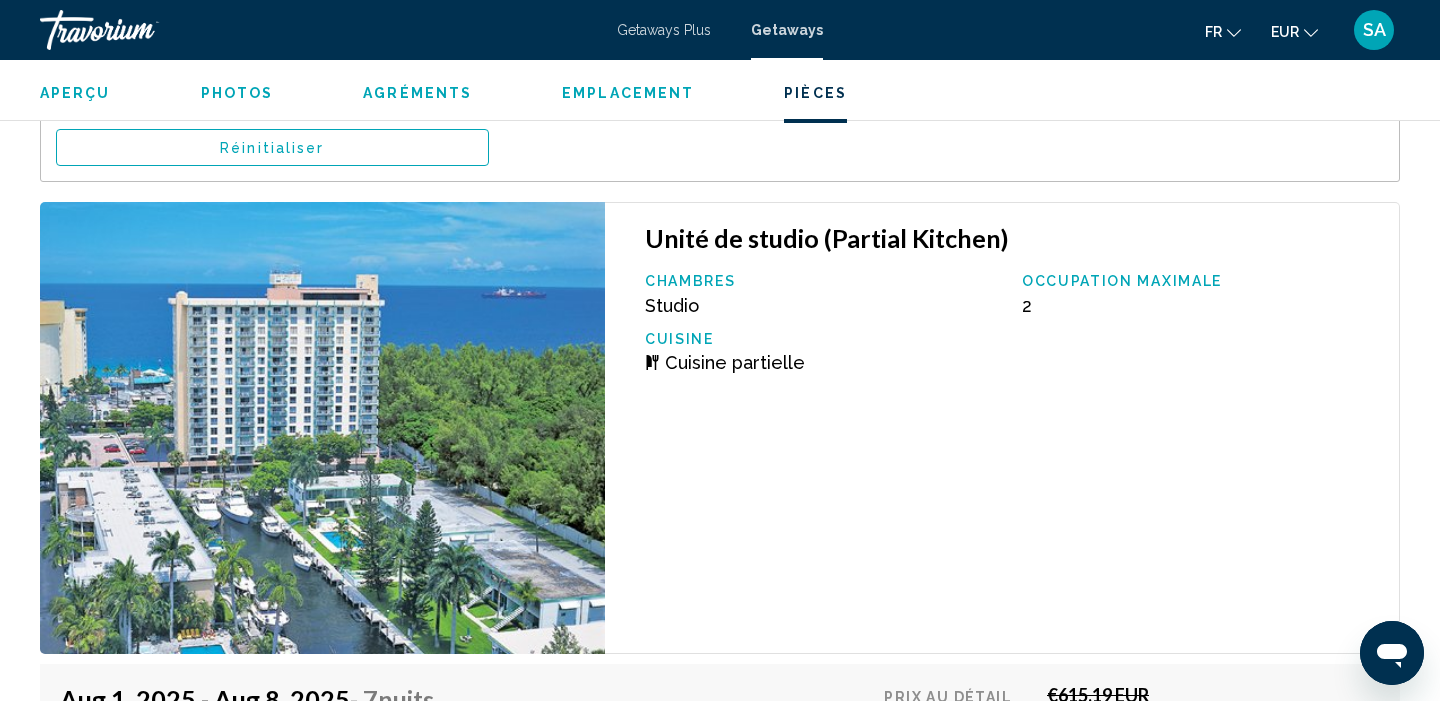 scroll, scrollTop: 3790, scrollLeft: 0, axis: vertical 